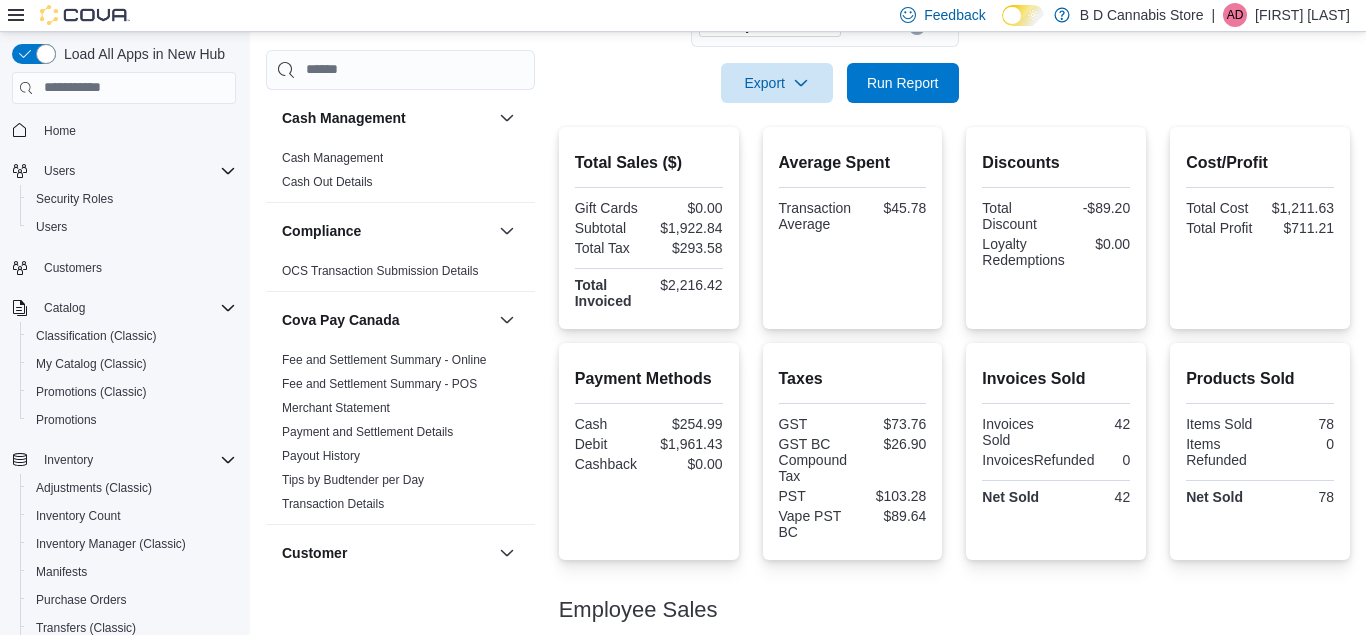 scroll, scrollTop: 383, scrollLeft: 0, axis: vertical 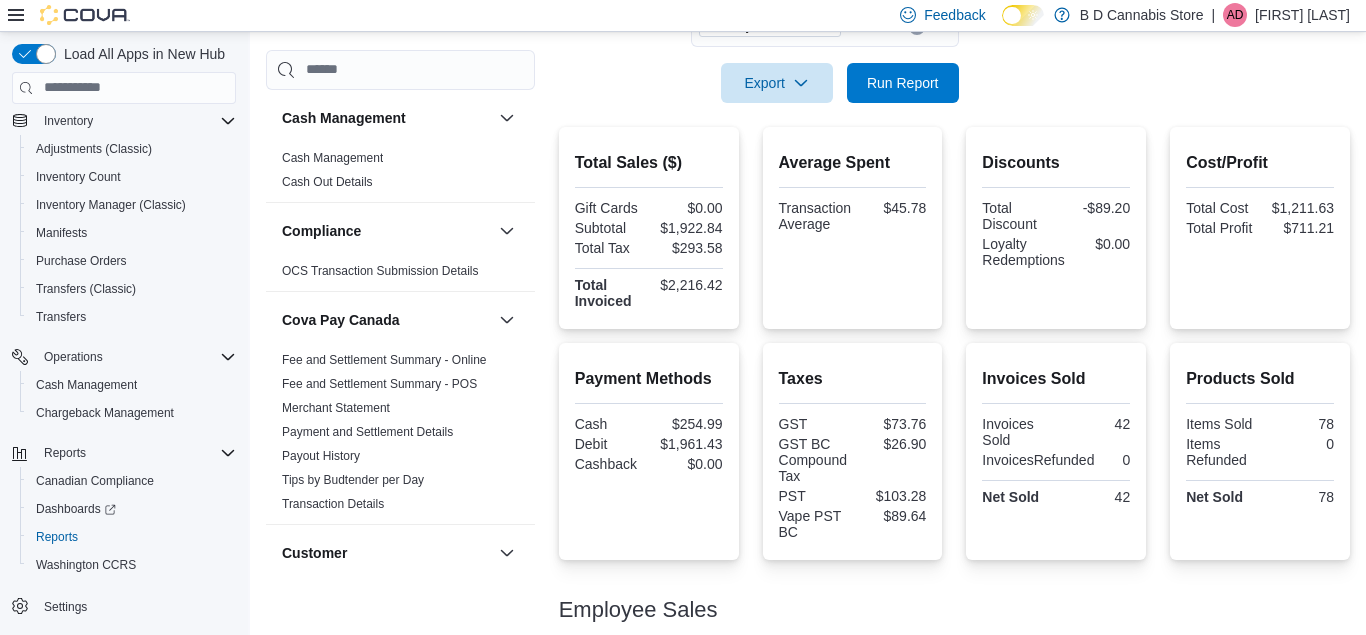 click on "Date Range Today Locations 213 City Centre Mall Export  Run Report" at bounding box center [954, 19] 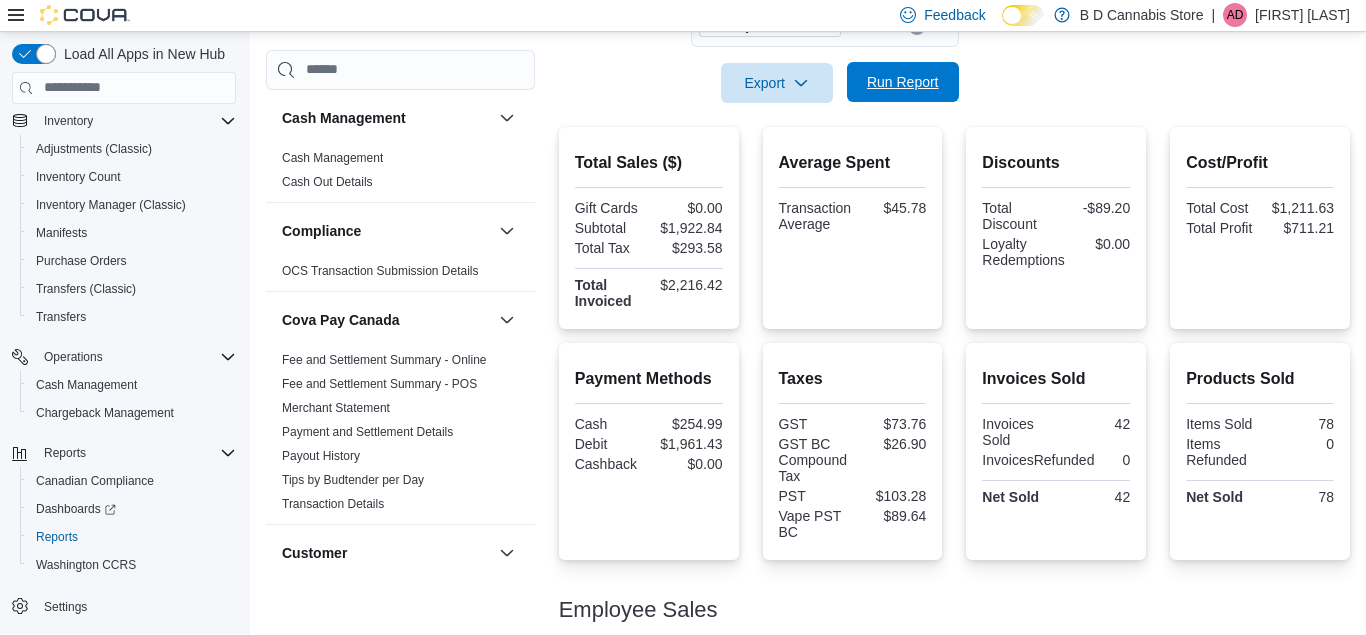 click on "Run Report" at bounding box center [903, 82] 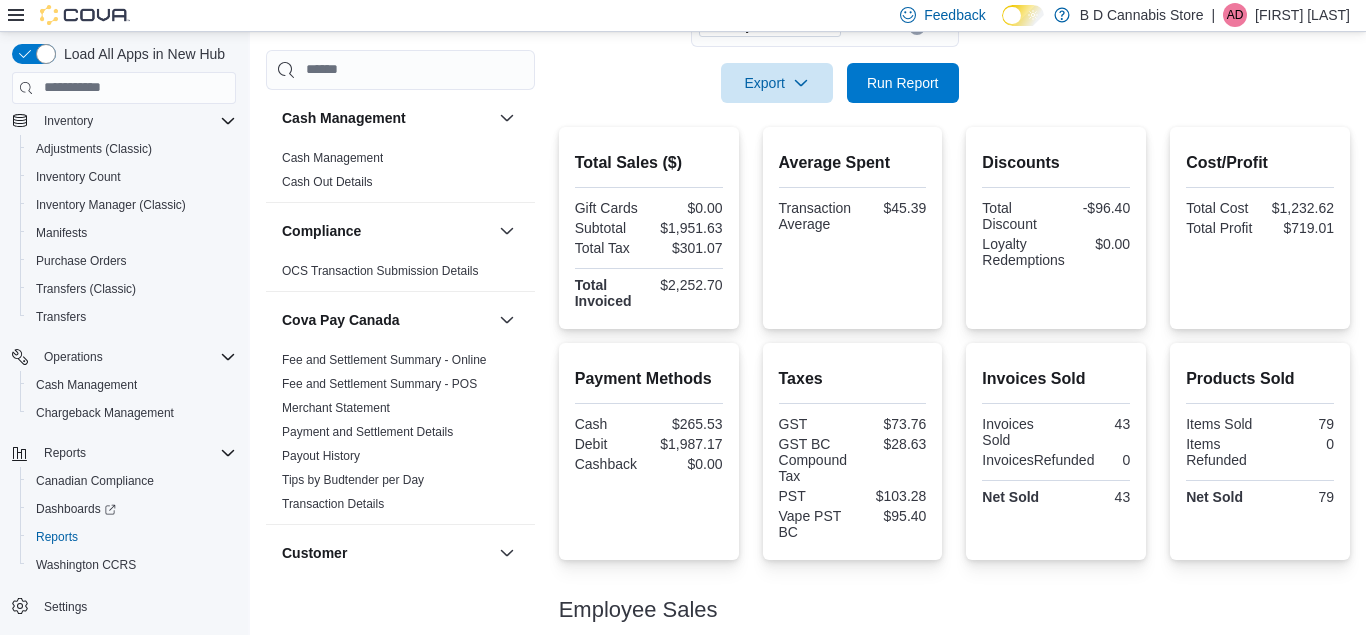 click on "Date Range Today Locations 213 City Centre Mall Export  Run Report" at bounding box center (954, 19) 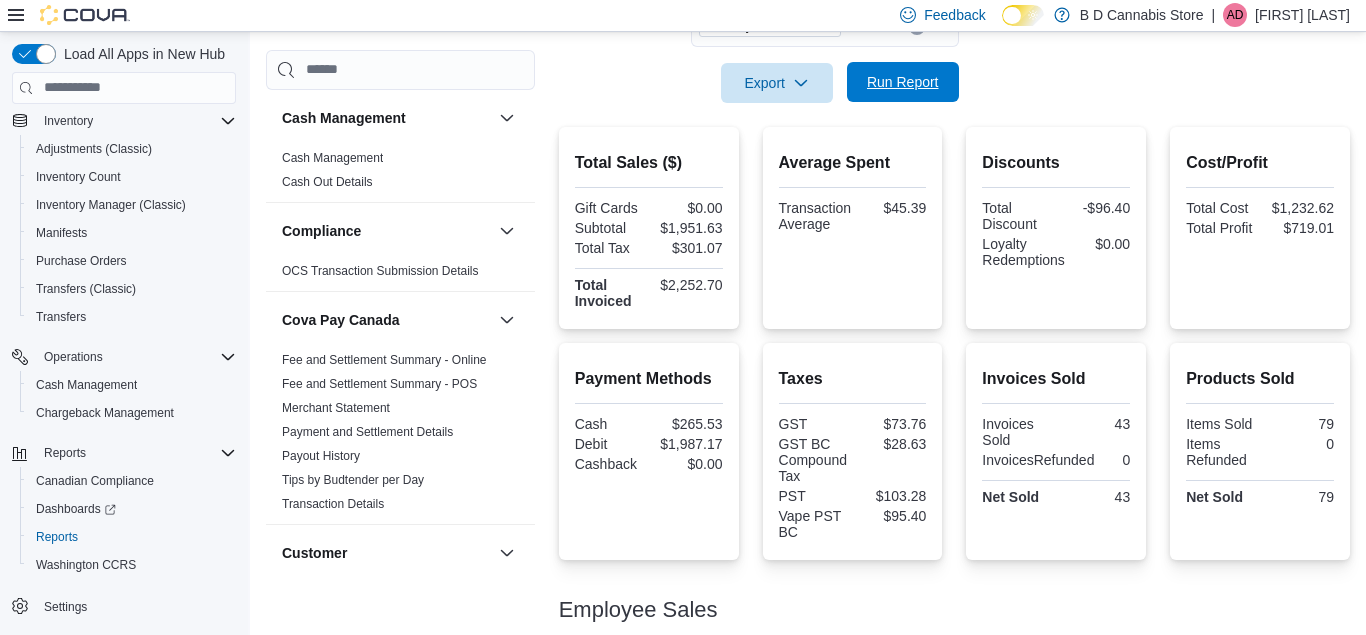 click on "Run Report" at bounding box center [903, 82] 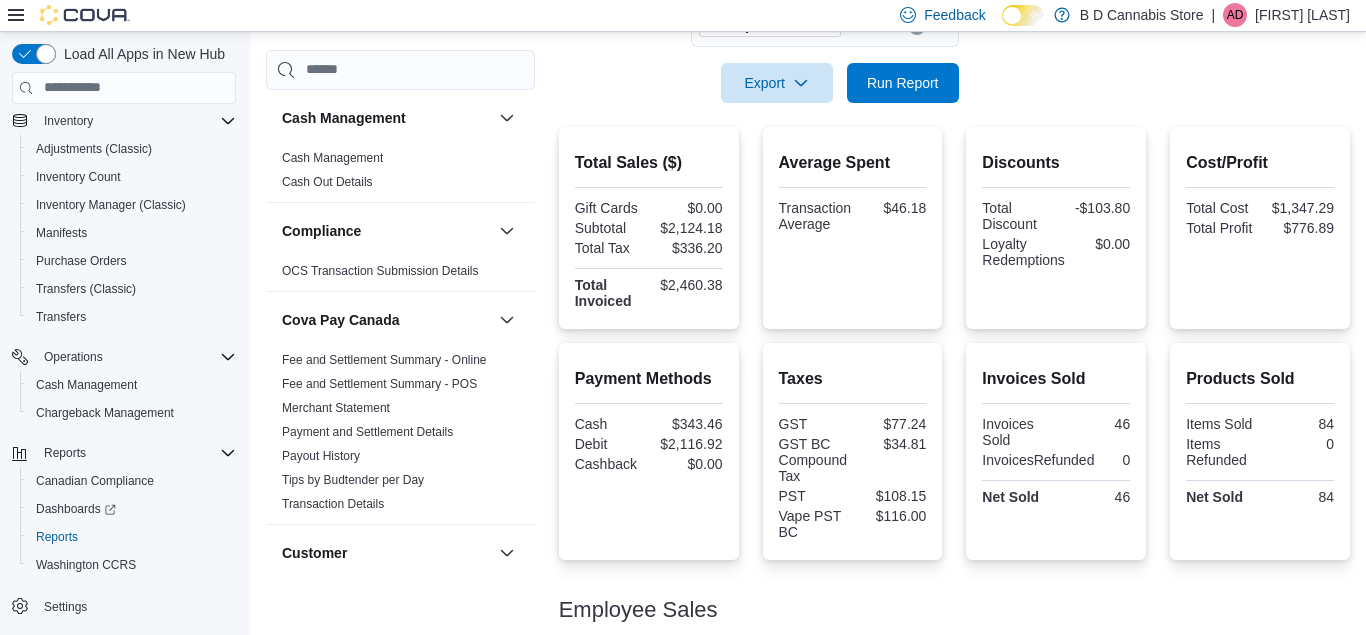 click on "Date Range Today Locations 213 City Centre Mall Export  Run Report" at bounding box center [954, 19] 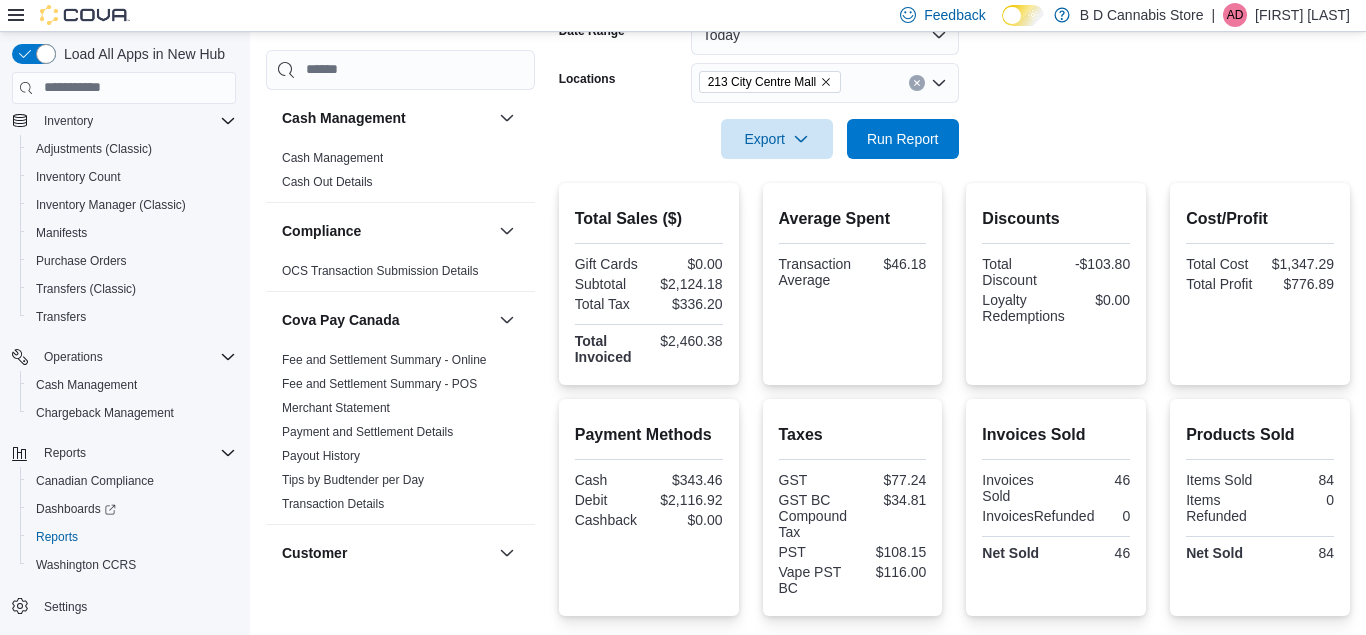 scroll, scrollTop: 281, scrollLeft: 0, axis: vertical 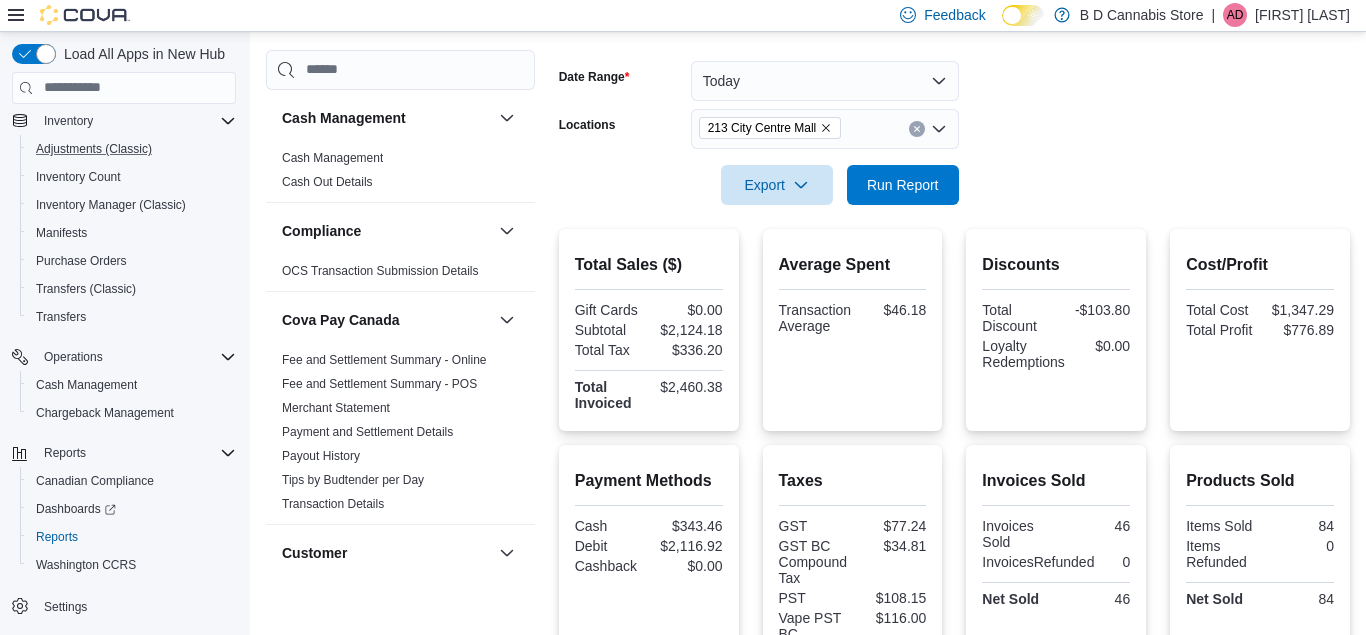 click on "Adjustments (Classic)" at bounding box center (132, 149) 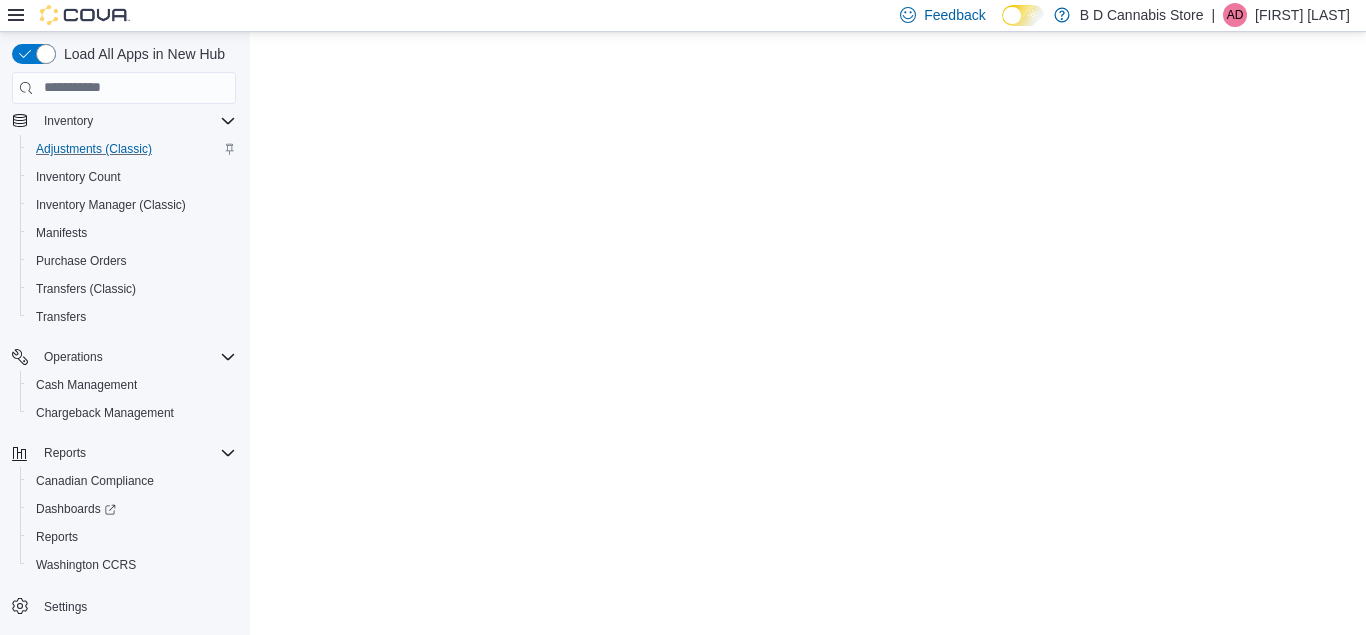scroll, scrollTop: 0, scrollLeft: 0, axis: both 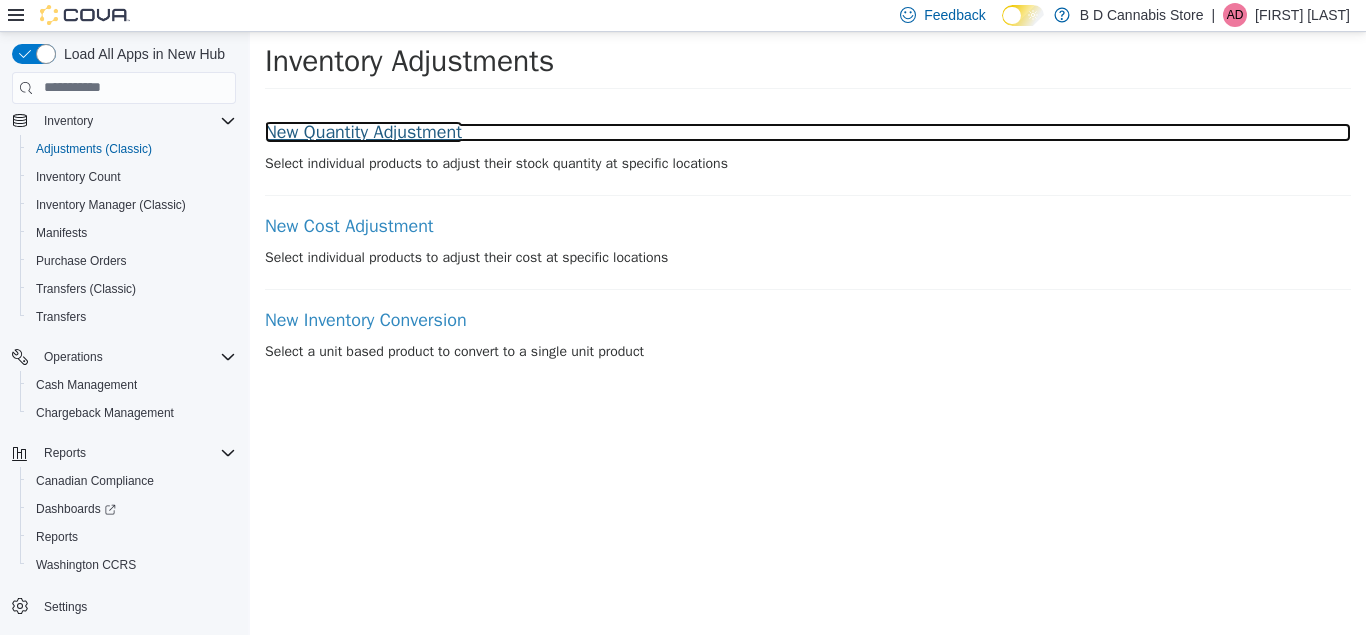 click on "New Quantity Adjustment" at bounding box center [808, 132] 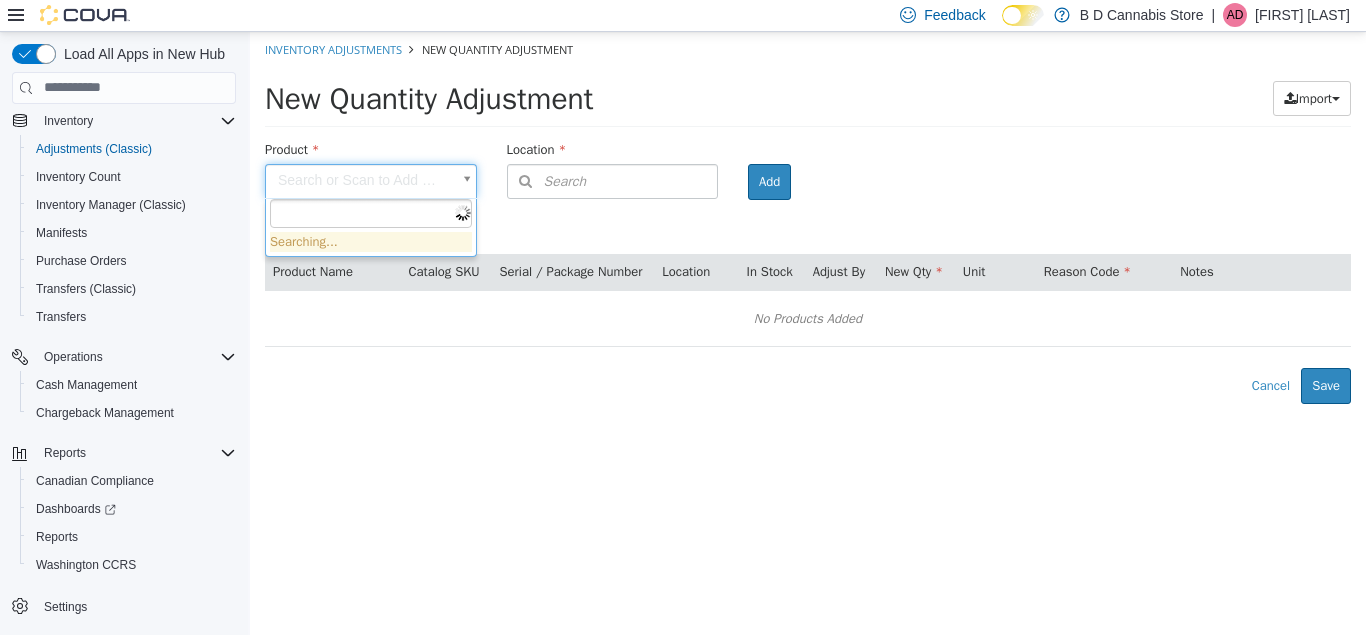 click on "**********" at bounding box center (808, 217) 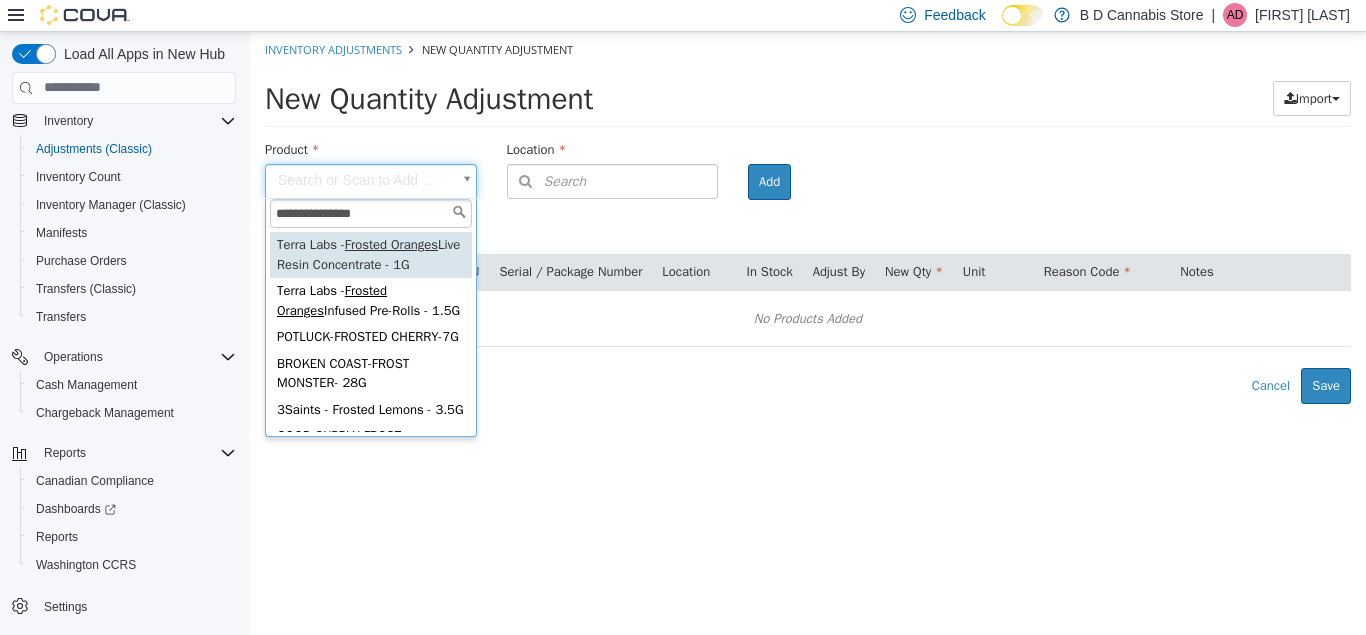 type on "**********" 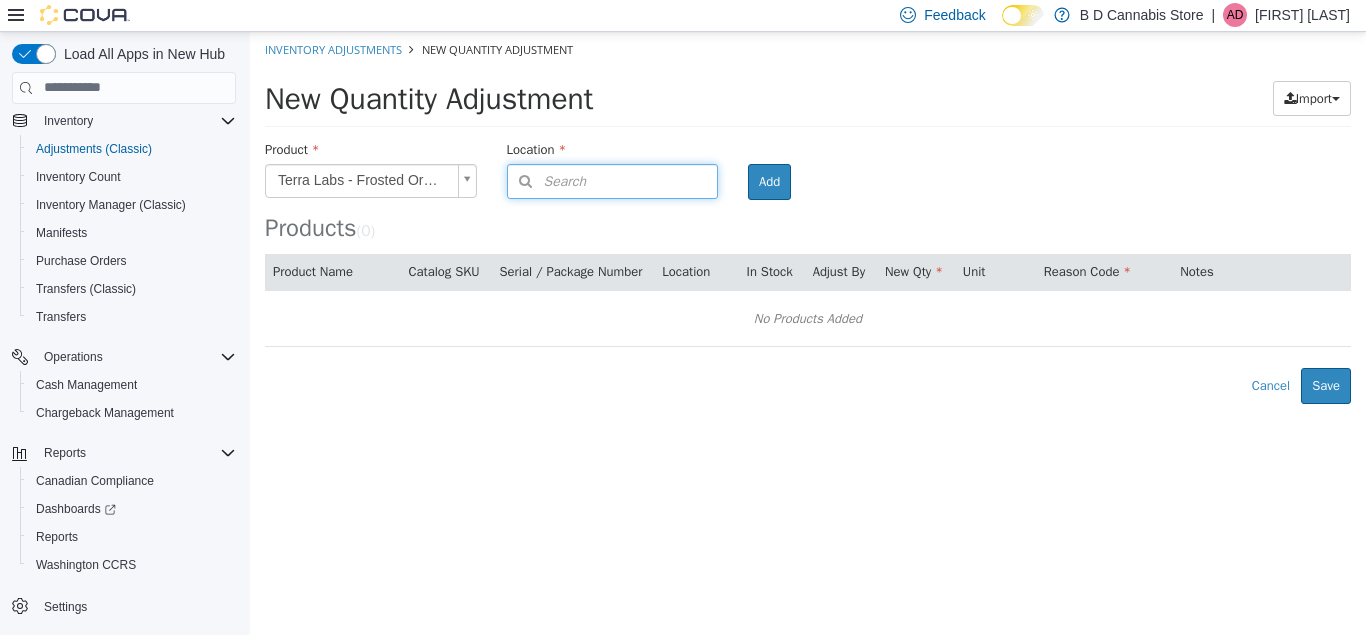 click on "Search" at bounding box center (613, 180) 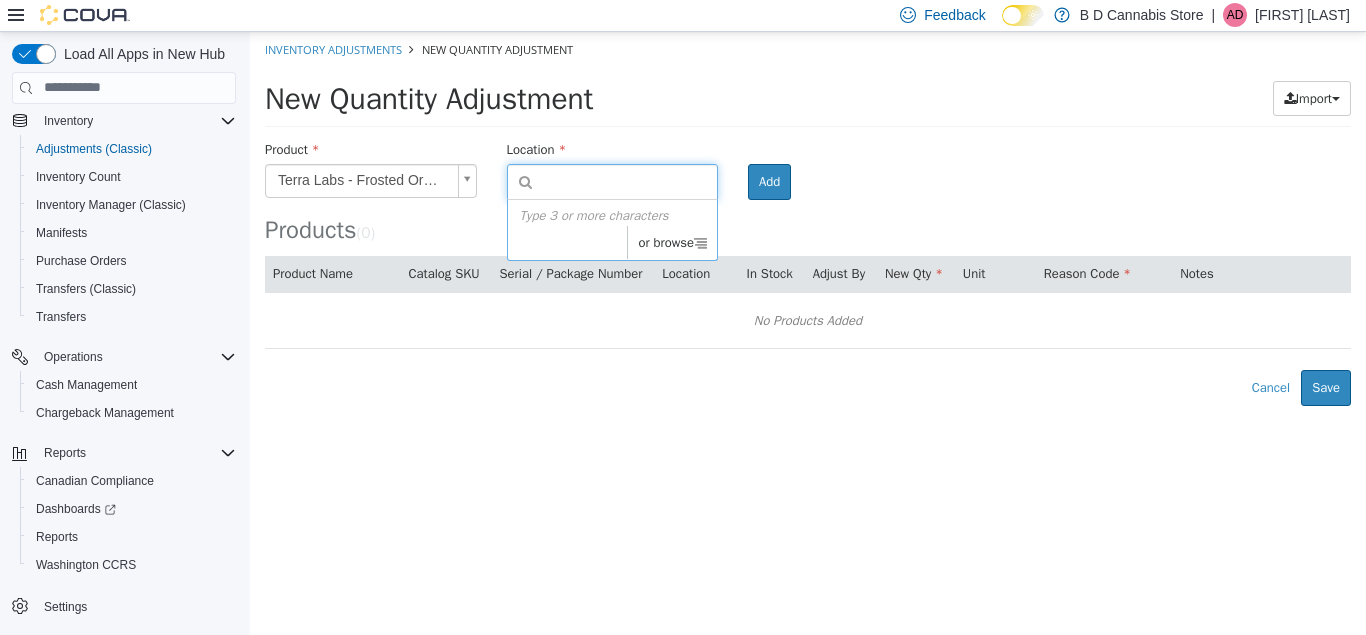 click at bounding box center (631, 181) 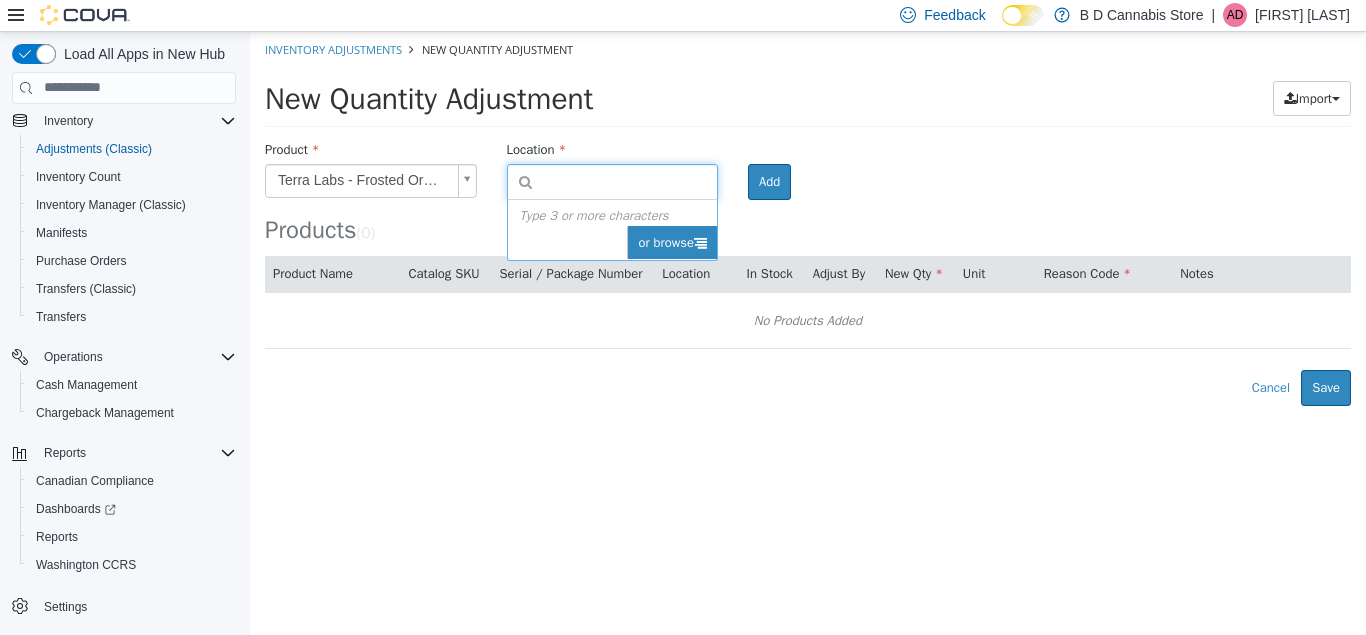 click on "or browse" at bounding box center (672, 242) 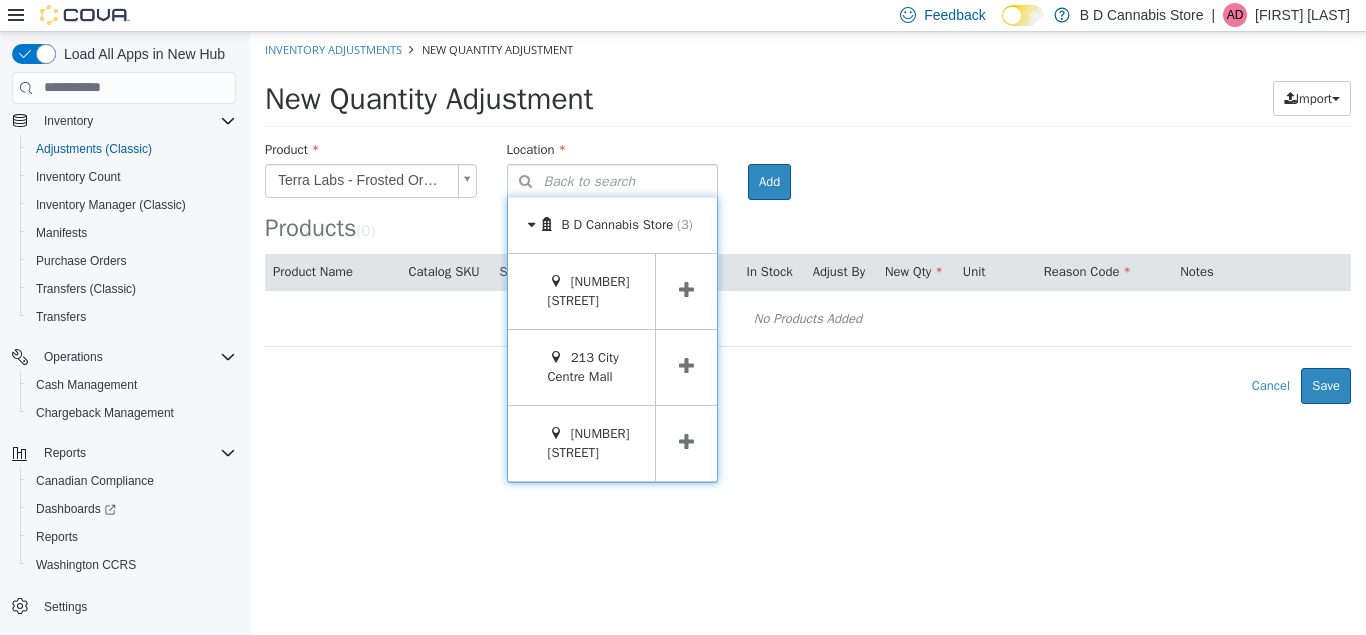 click at bounding box center [686, 366] 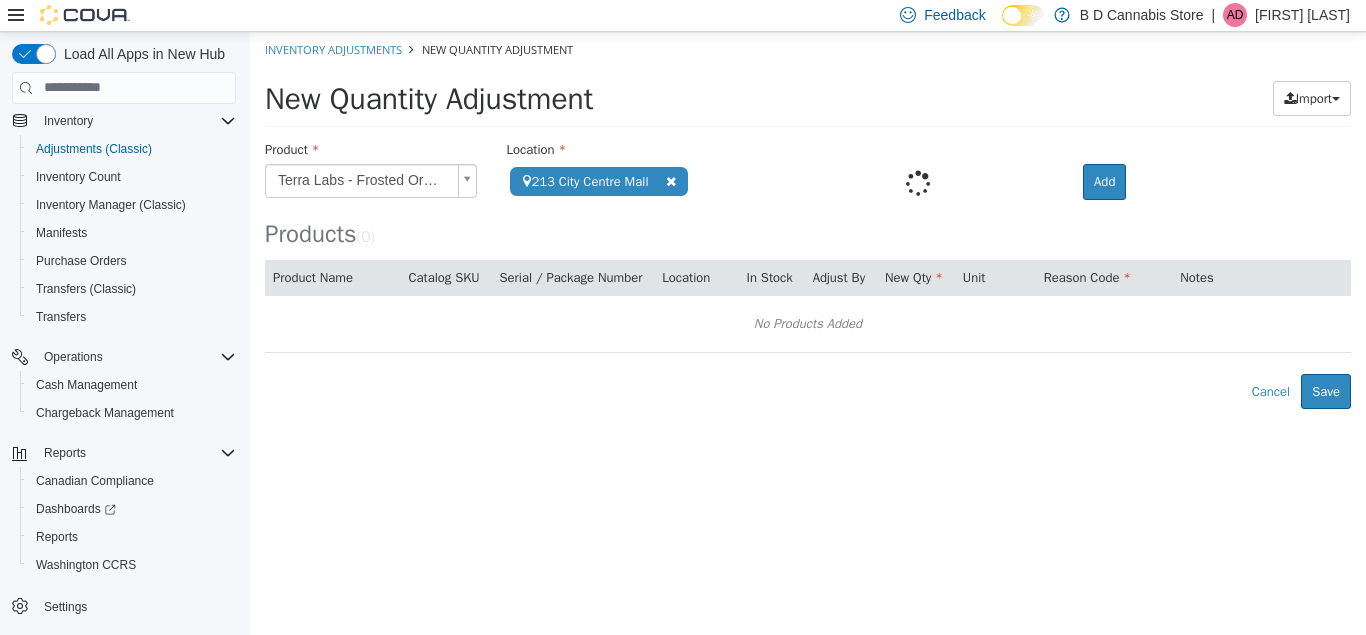click on "**********" at bounding box center [808, 219] 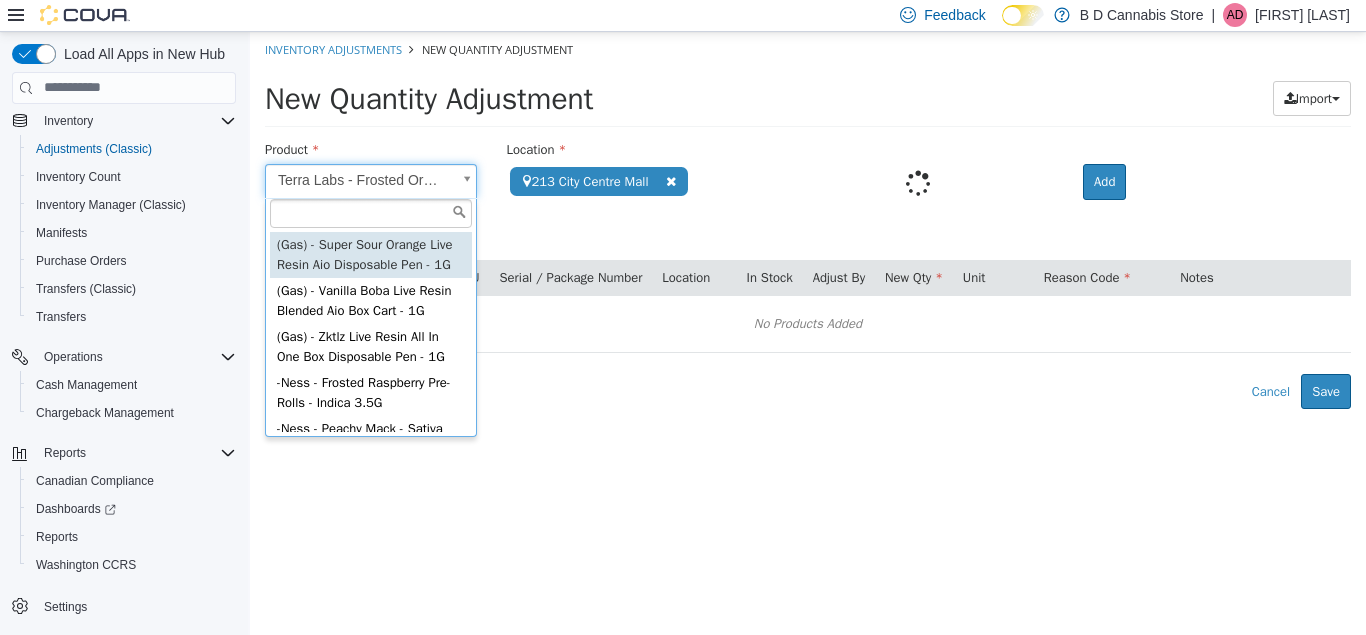 click on "**********" at bounding box center [808, 219] 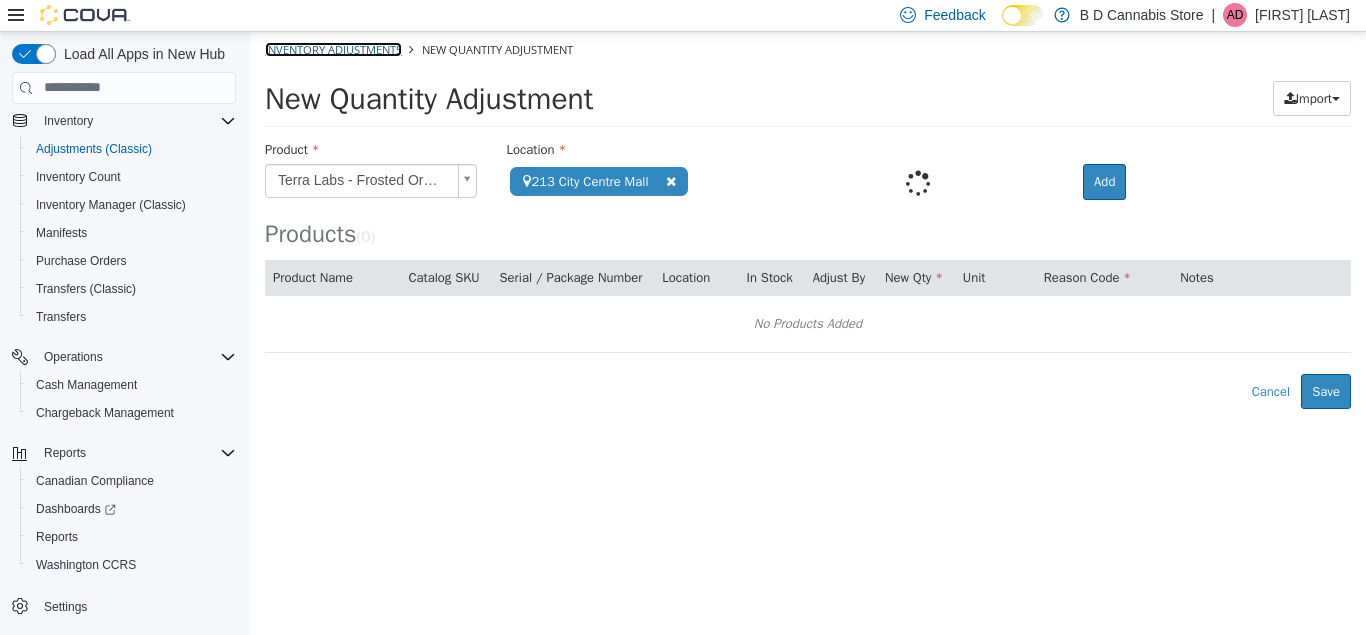 click on "Inventory Adjustments" at bounding box center [333, 48] 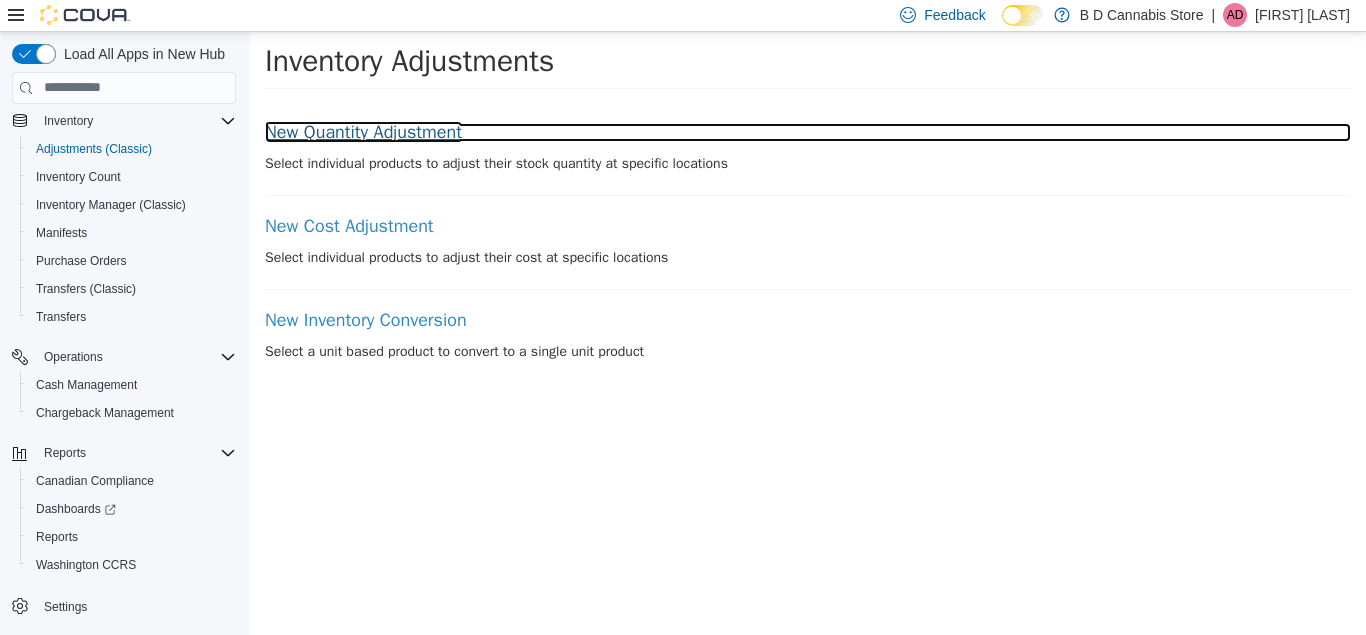 click on "New Quantity Adjustment" at bounding box center [808, 132] 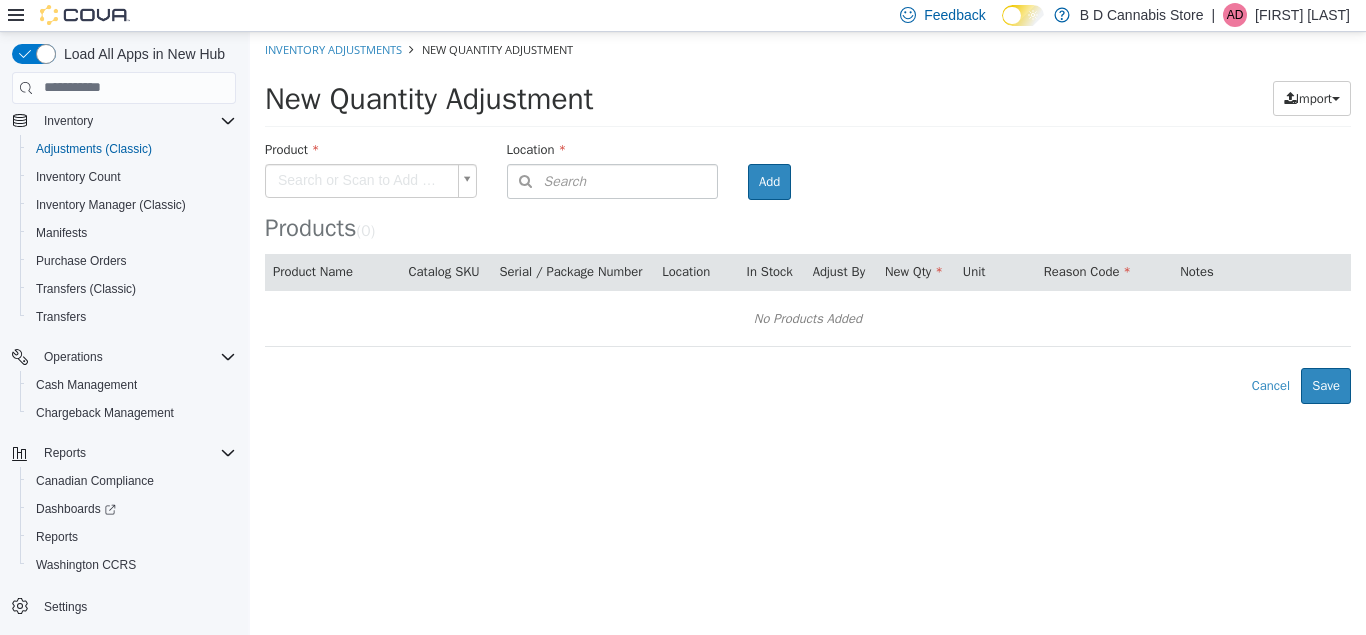 click on "**********" at bounding box center (808, 217) 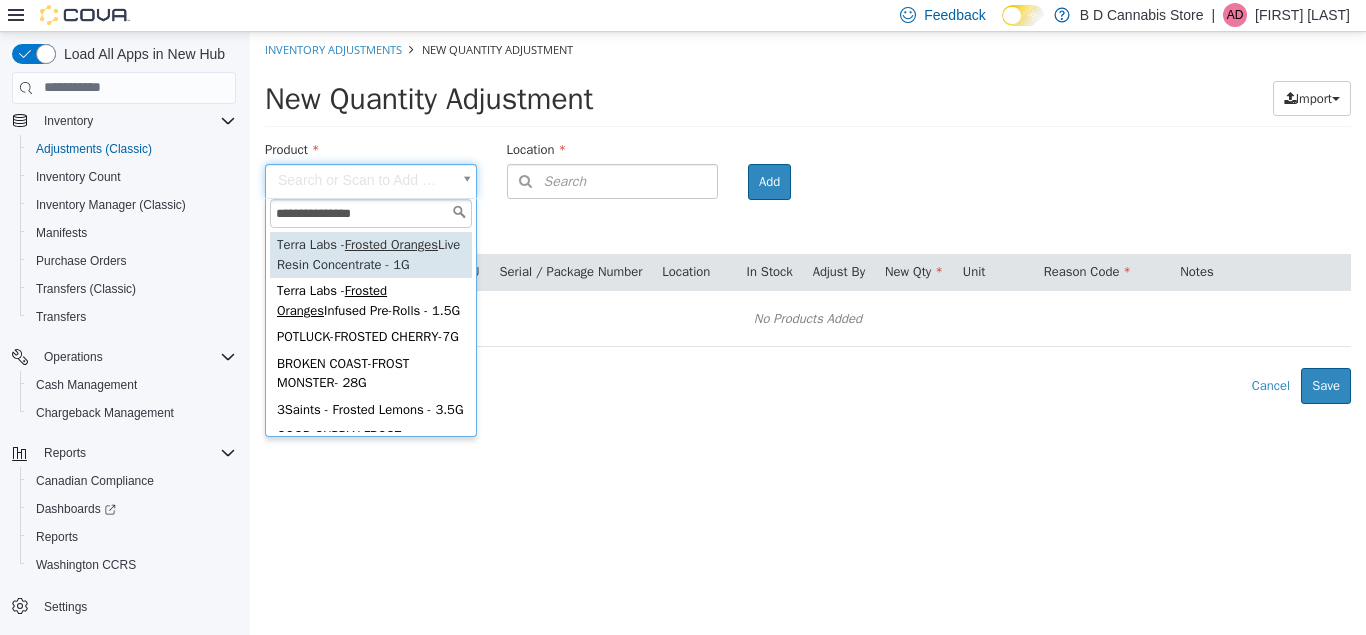 type on "**********" 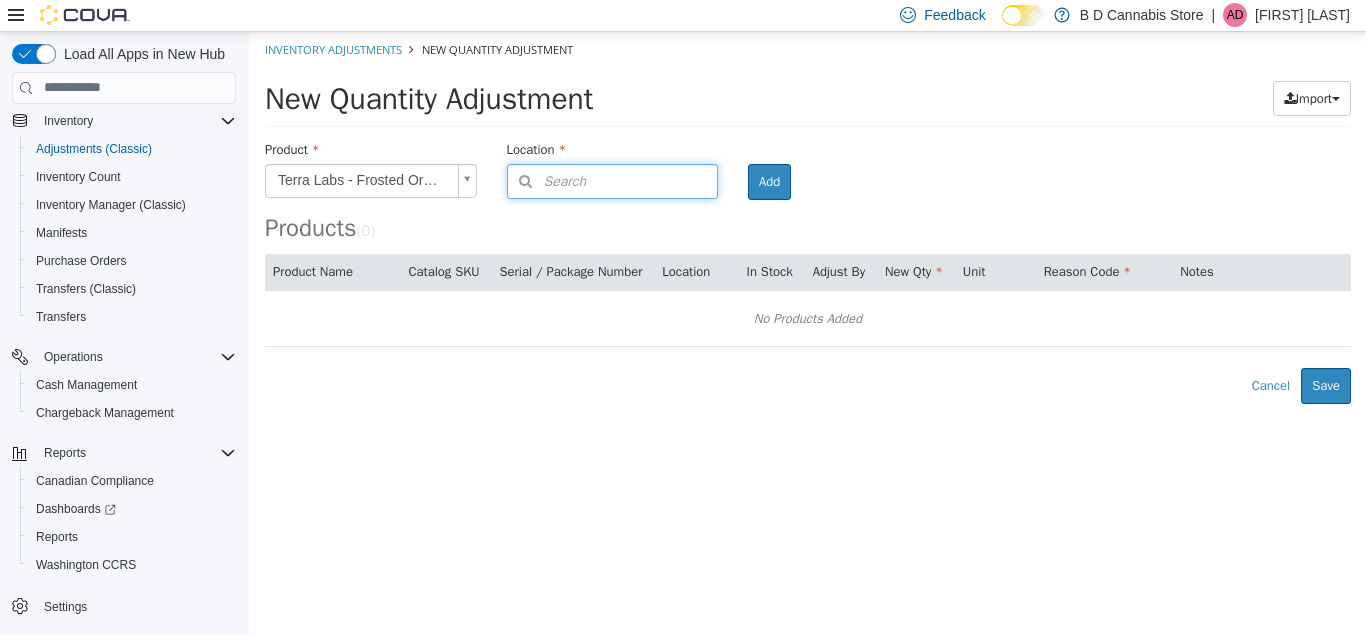 click on "Search" at bounding box center (547, 180) 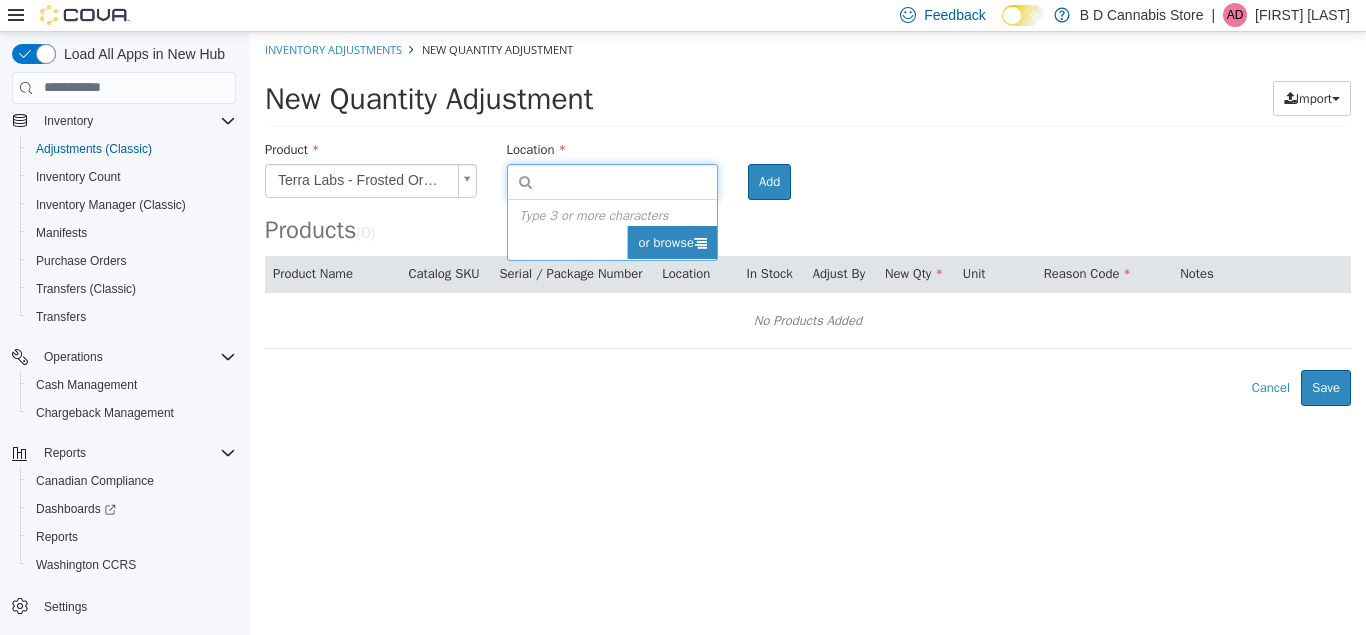click on "or browse" at bounding box center [672, 242] 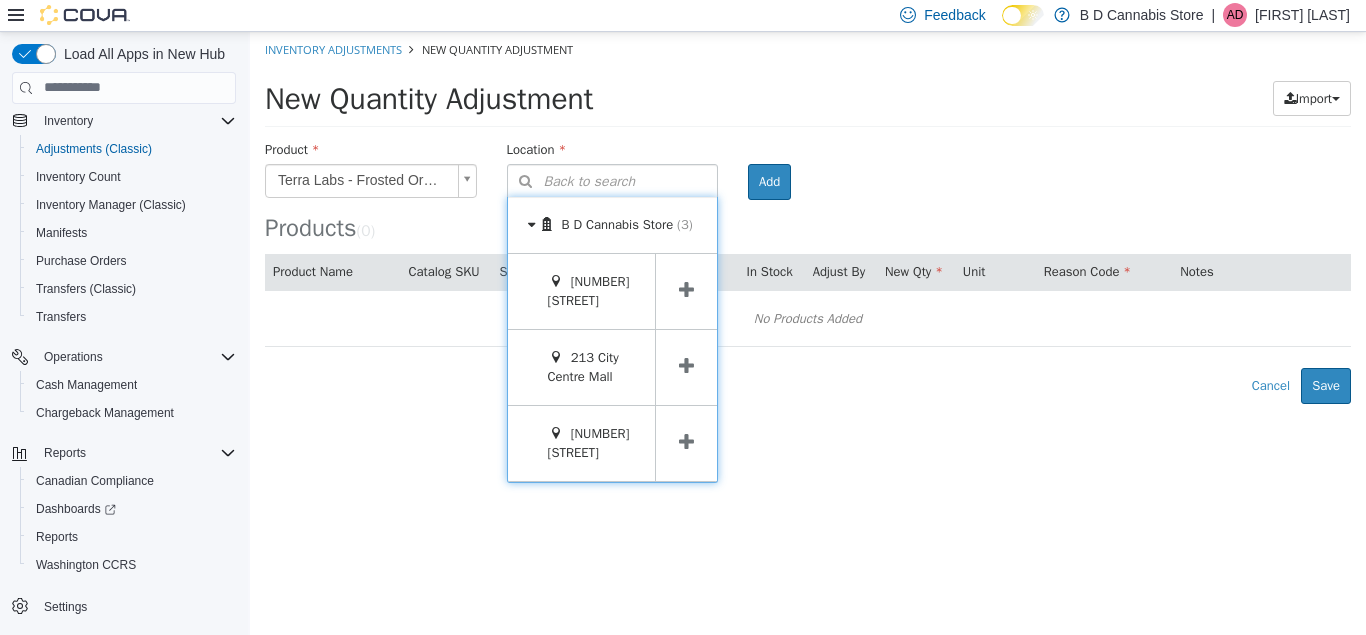 click at bounding box center (686, 366) 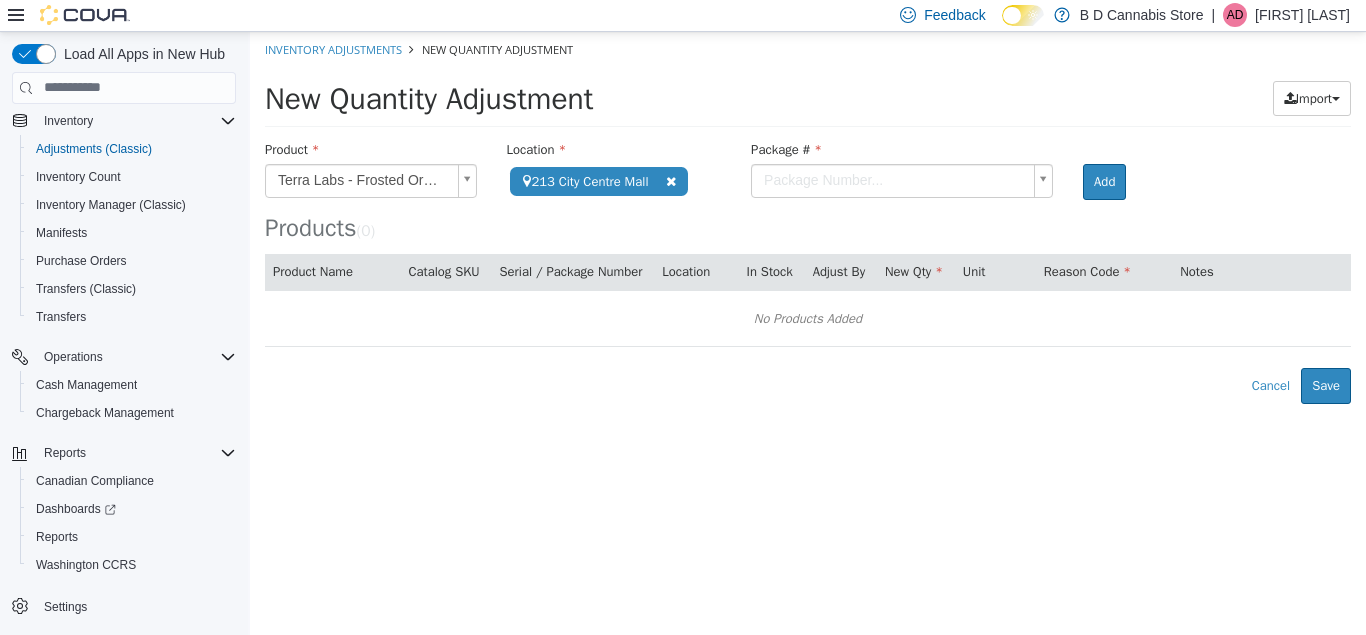 click on "**********" at bounding box center (808, 217) 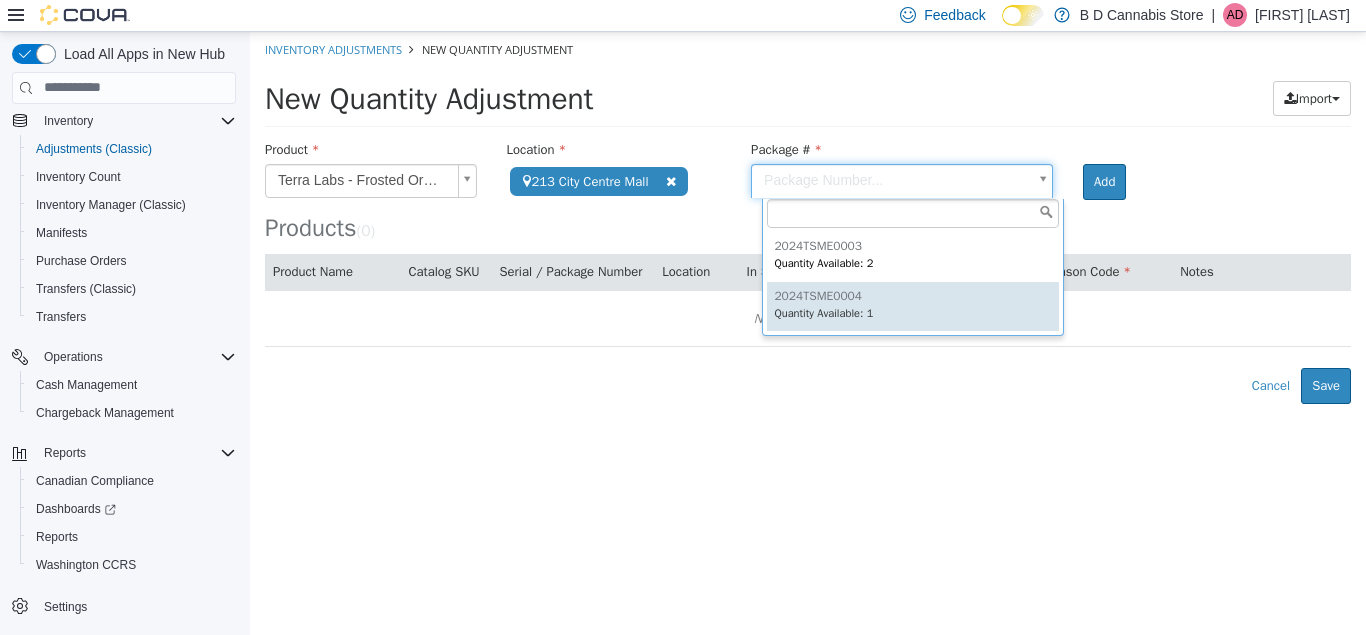 type on "**********" 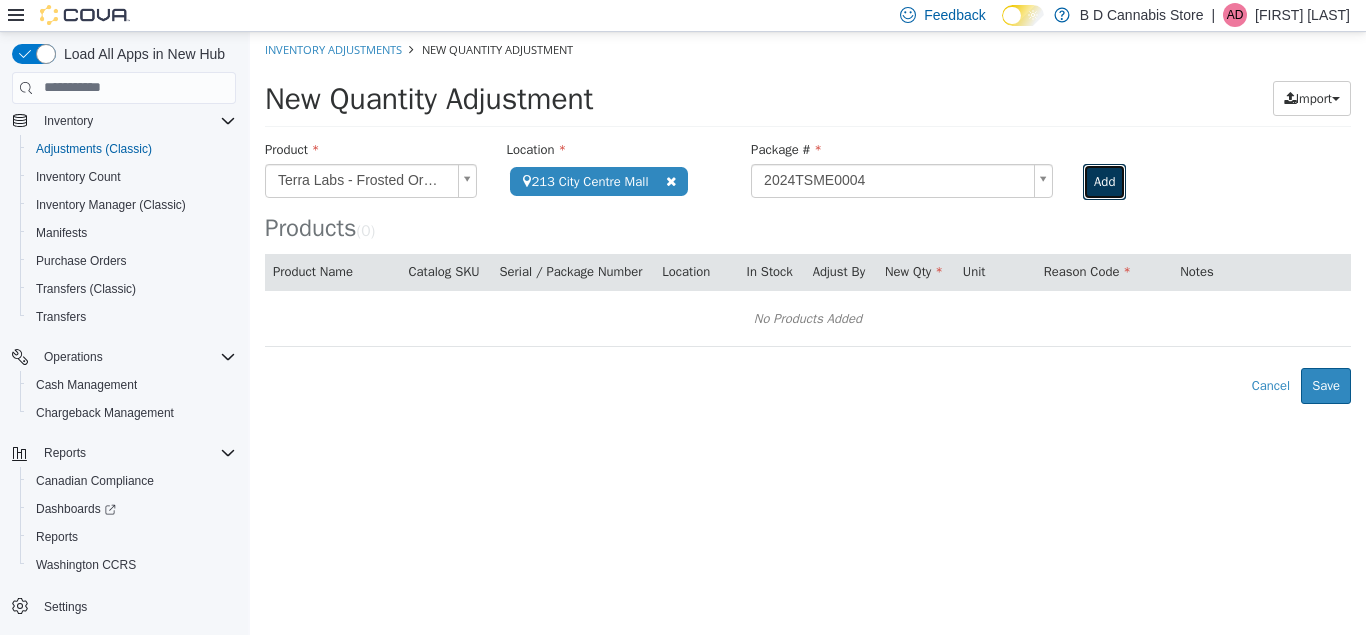 click on "Add" at bounding box center (1104, 181) 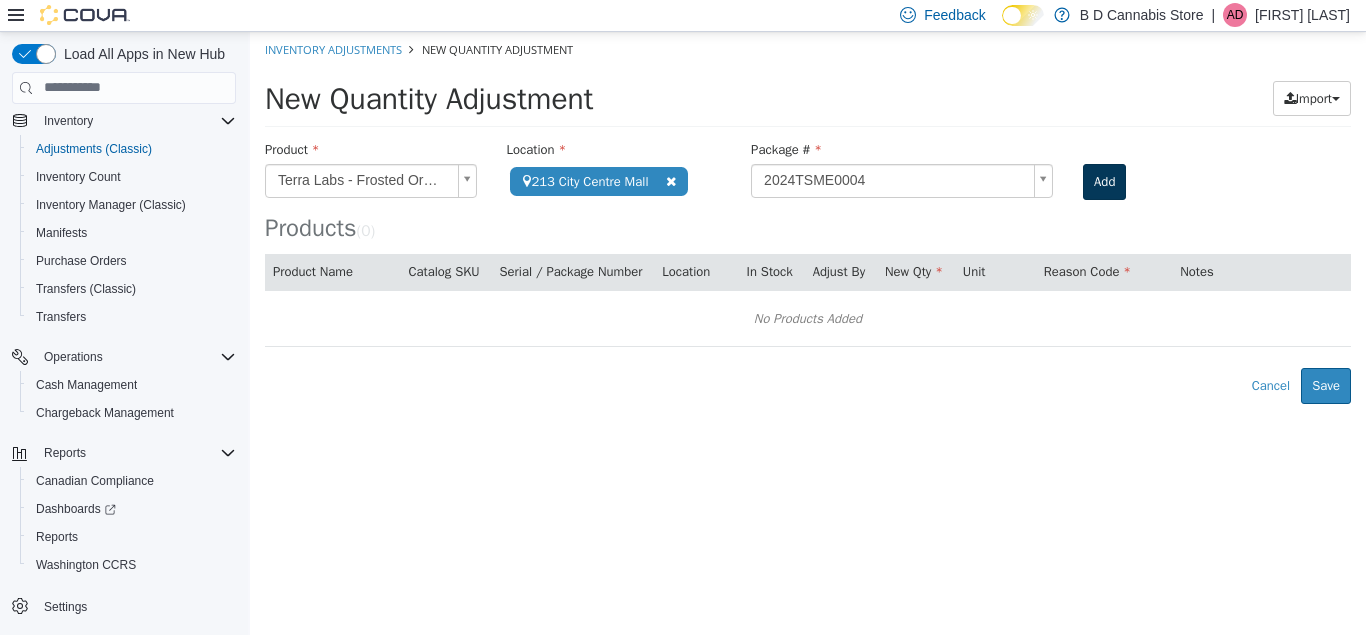type 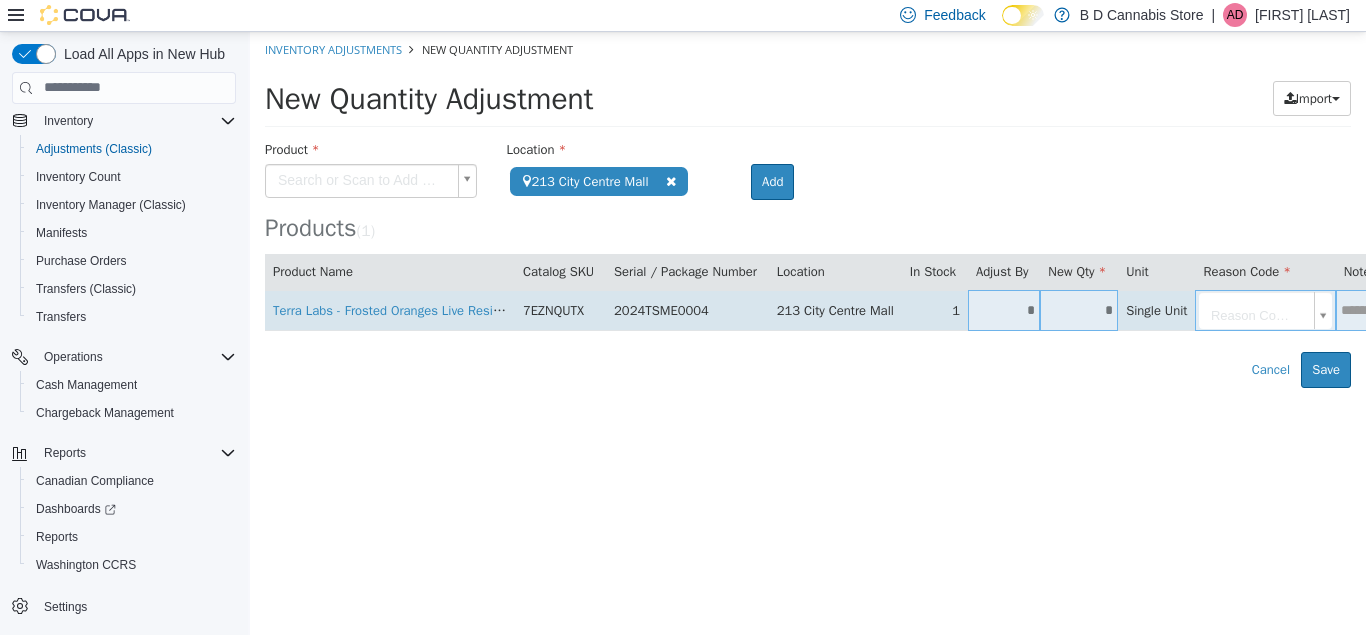 click on "*" at bounding box center (1079, 309) 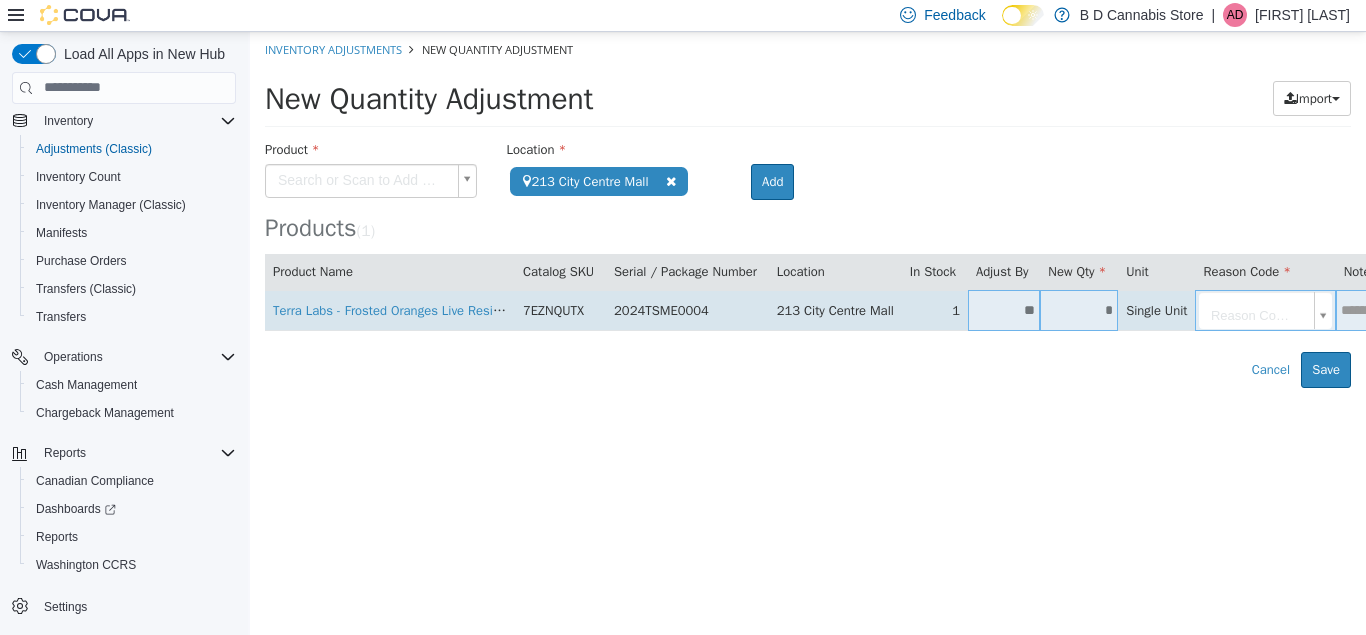 click on "**********" at bounding box center (808, 209) 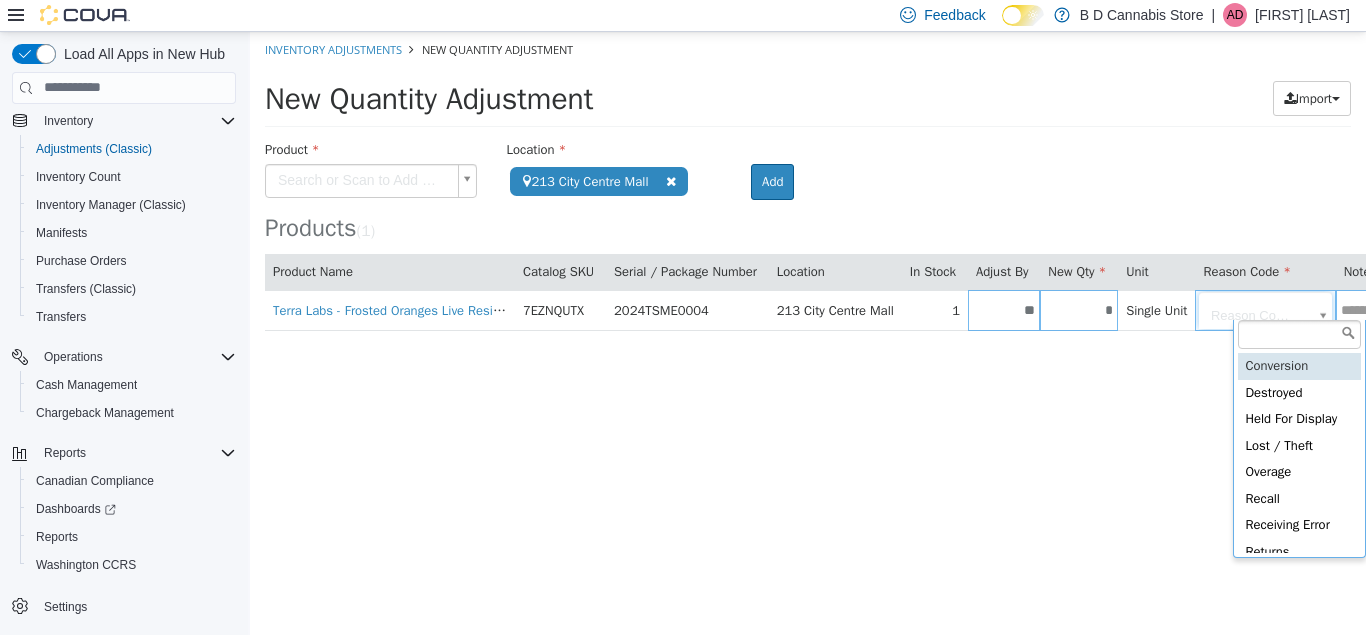 type on "**********" 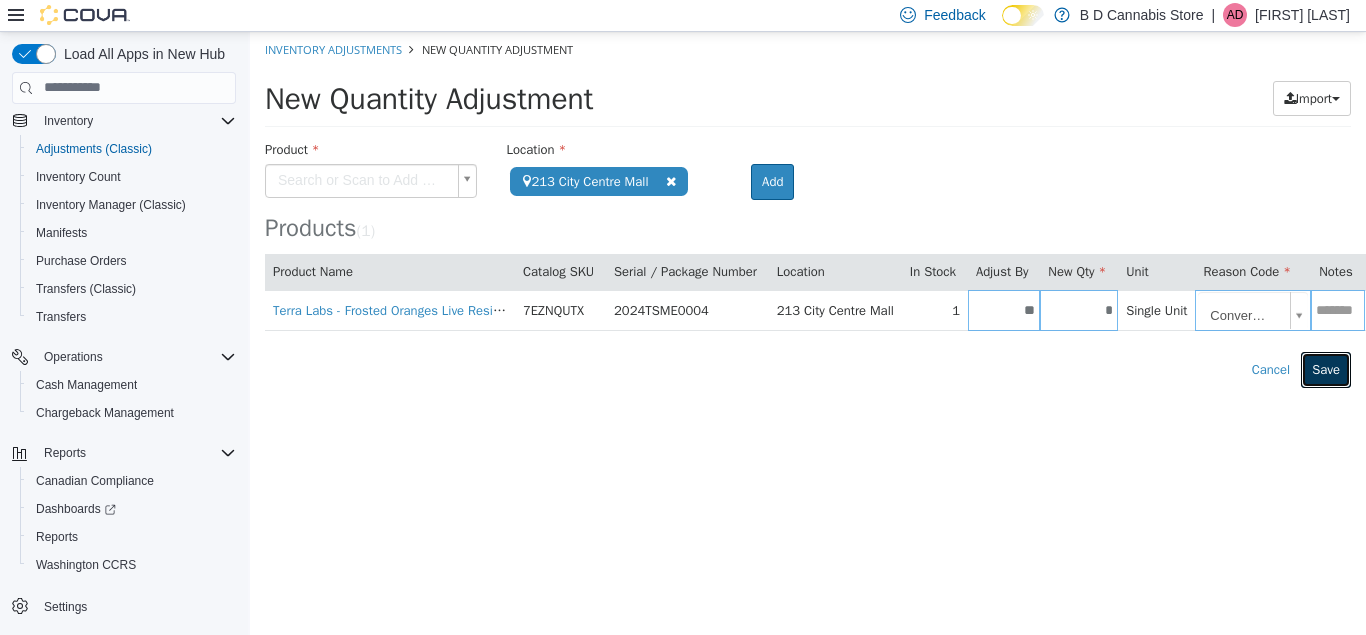 click on "Save" at bounding box center [1326, 369] 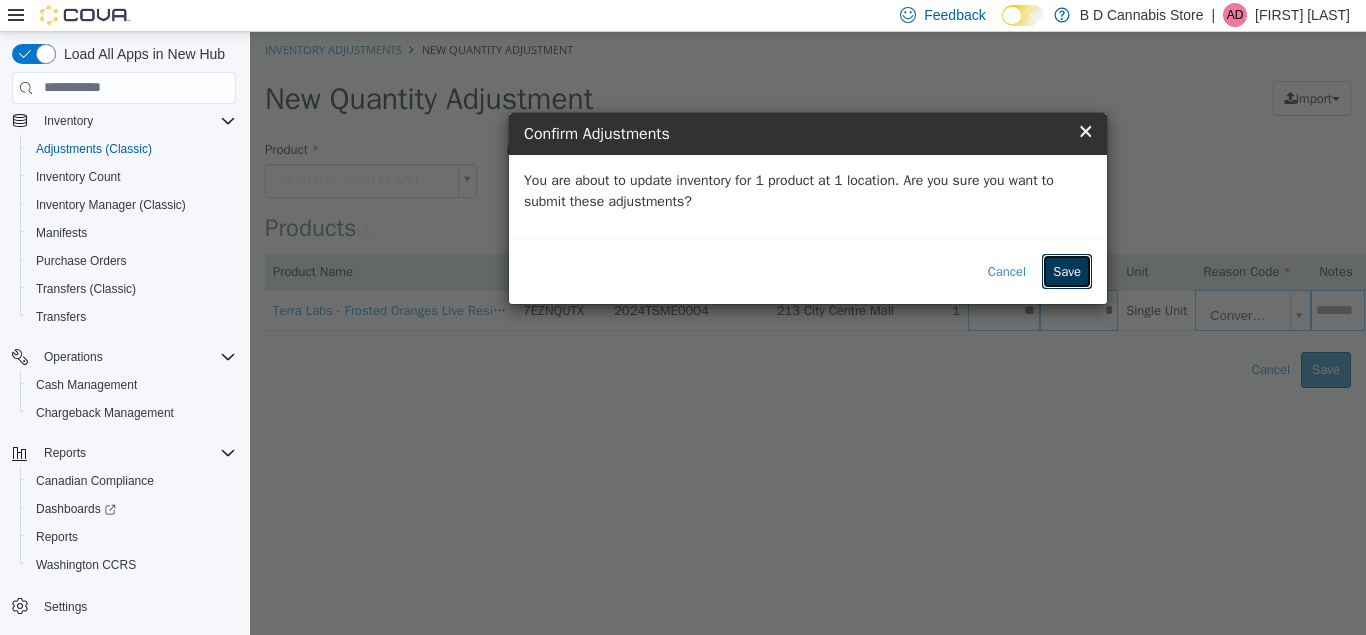 click on "Save" at bounding box center [1067, 271] 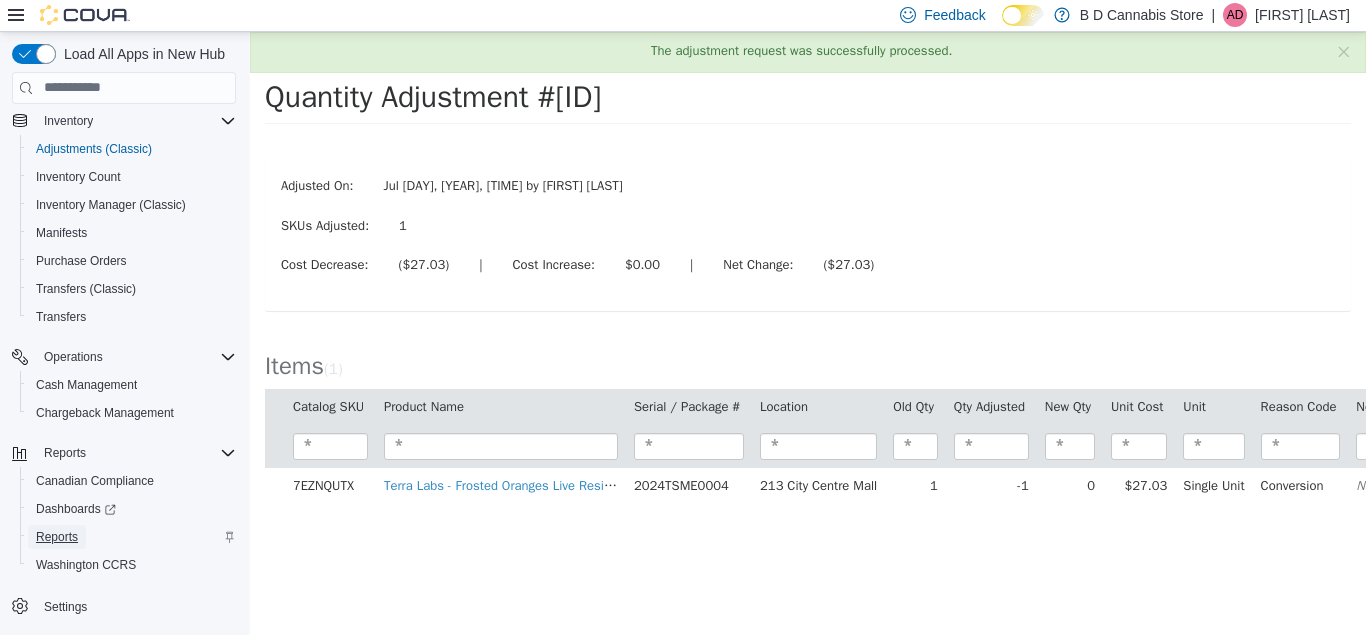 click on "Reports" at bounding box center (57, 537) 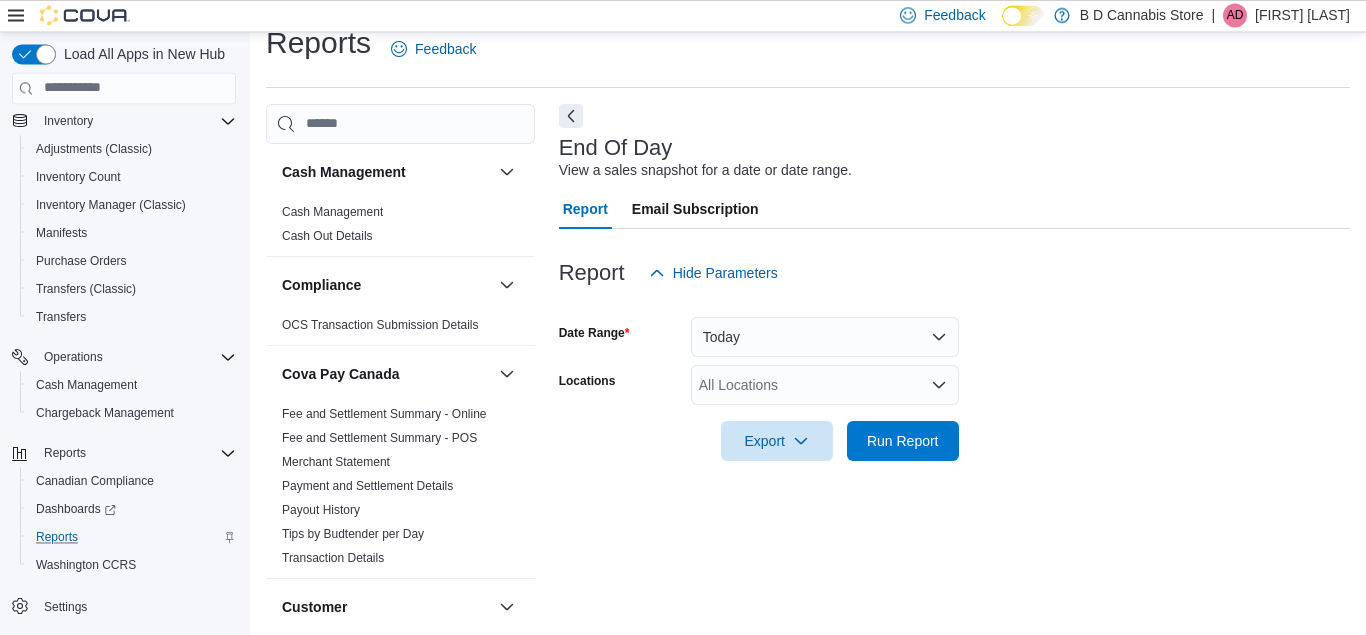 scroll, scrollTop: 26, scrollLeft: 0, axis: vertical 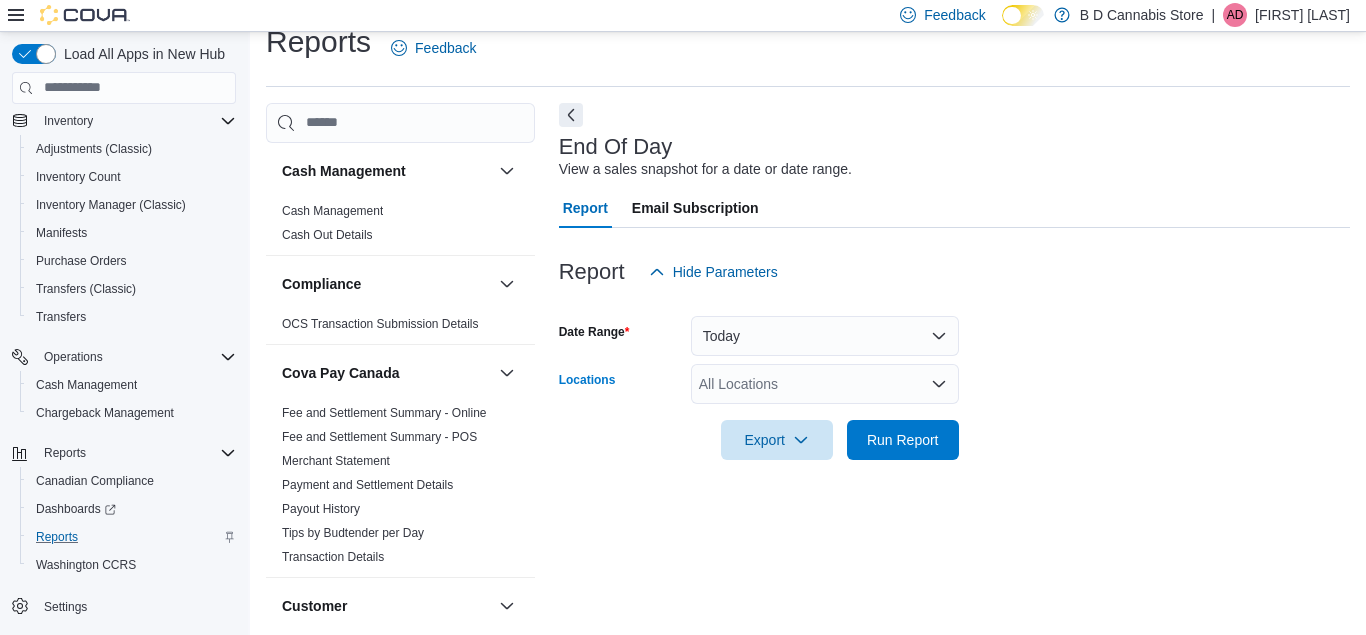 click on "All Locations" at bounding box center (825, 384) 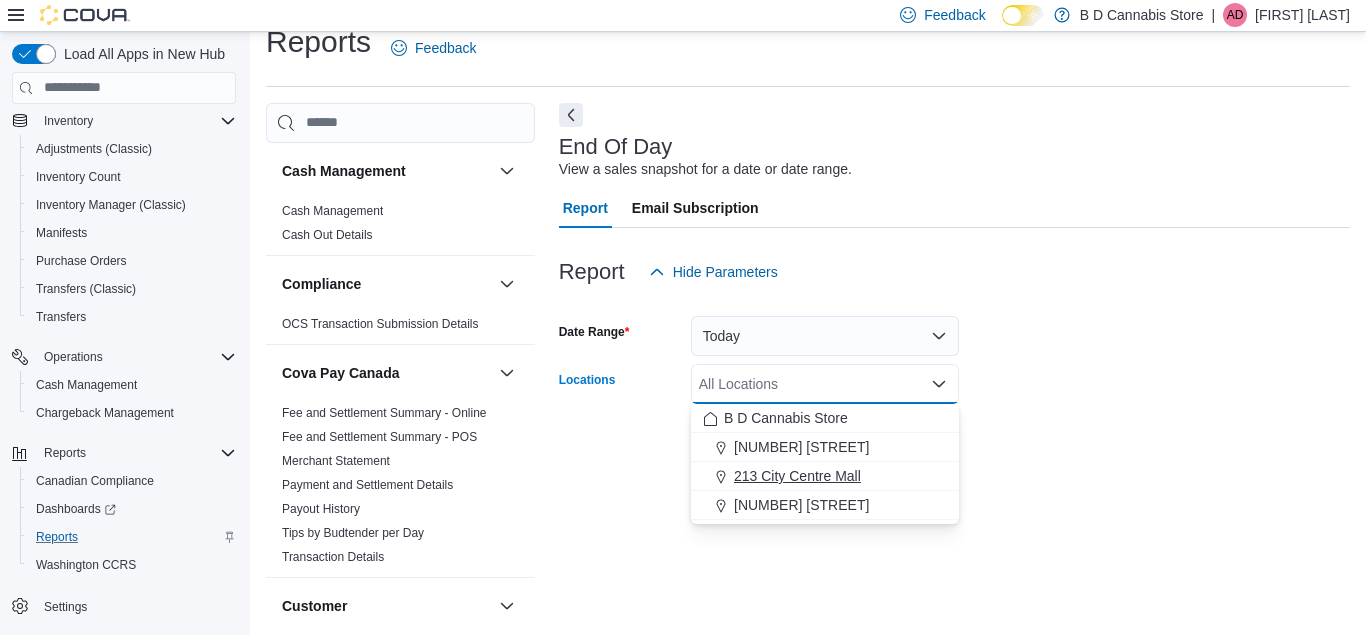click on "213 City Centre Mall" at bounding box center [797, 476] 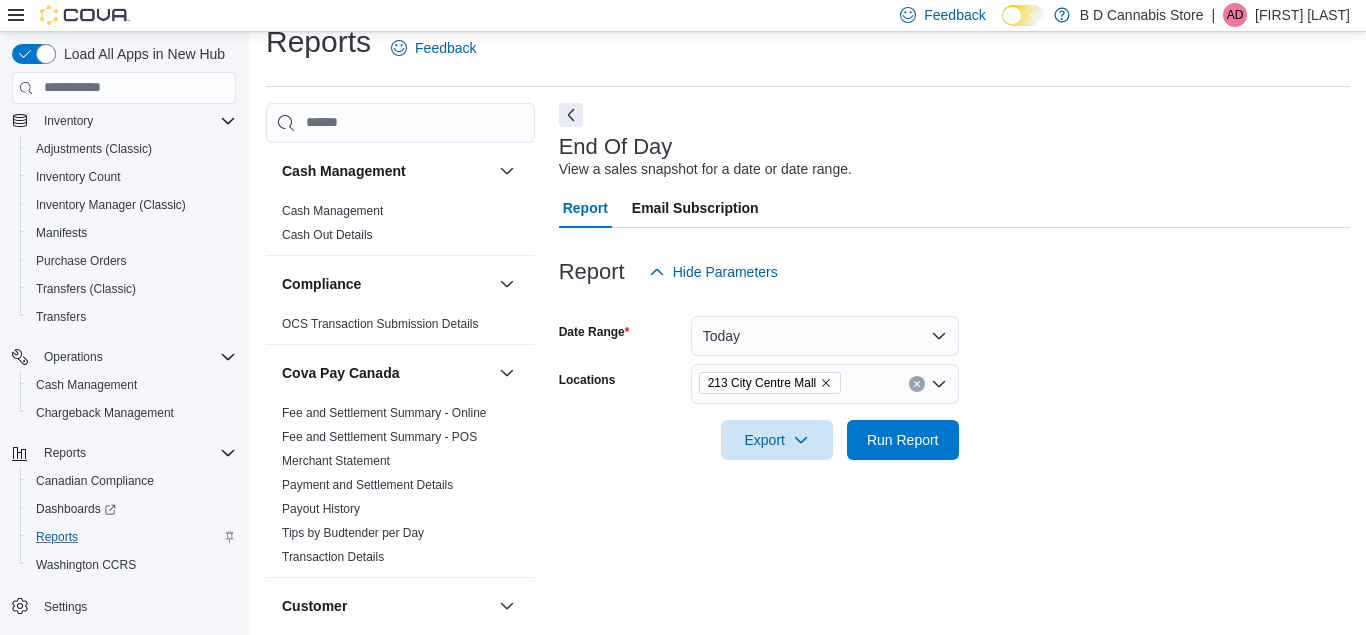 click at bounding box center (954, 412) 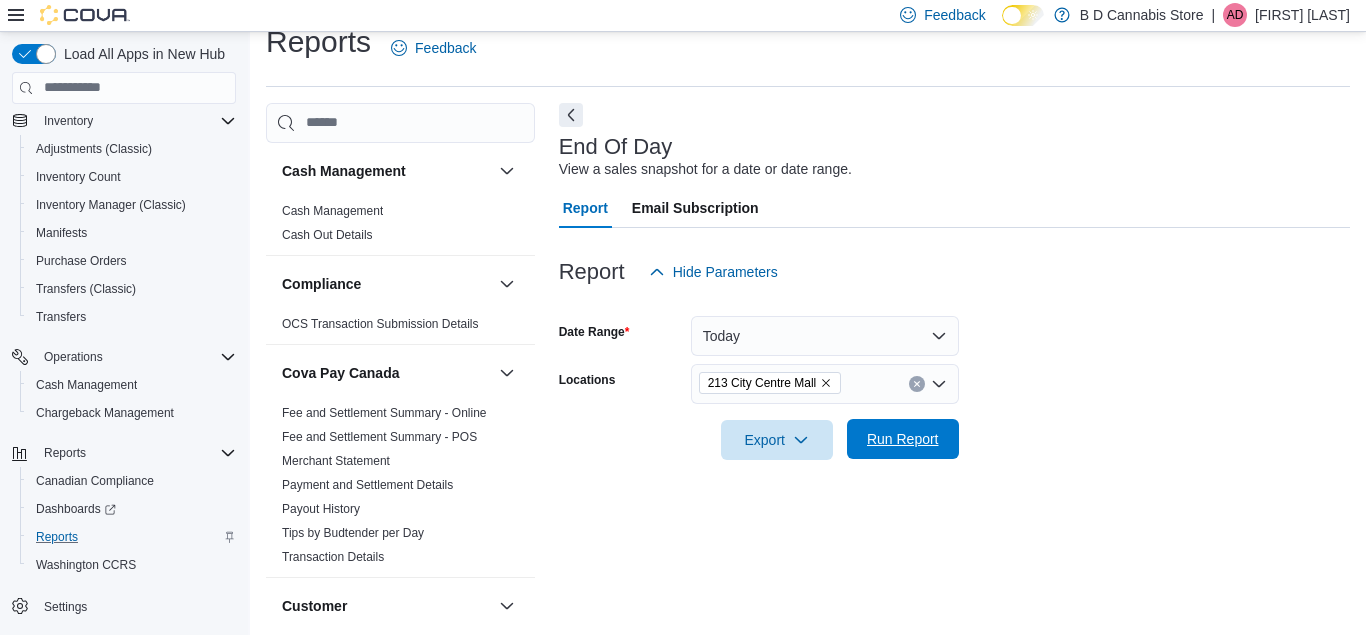 click on "Run Report" at bounding box center (903, 439) 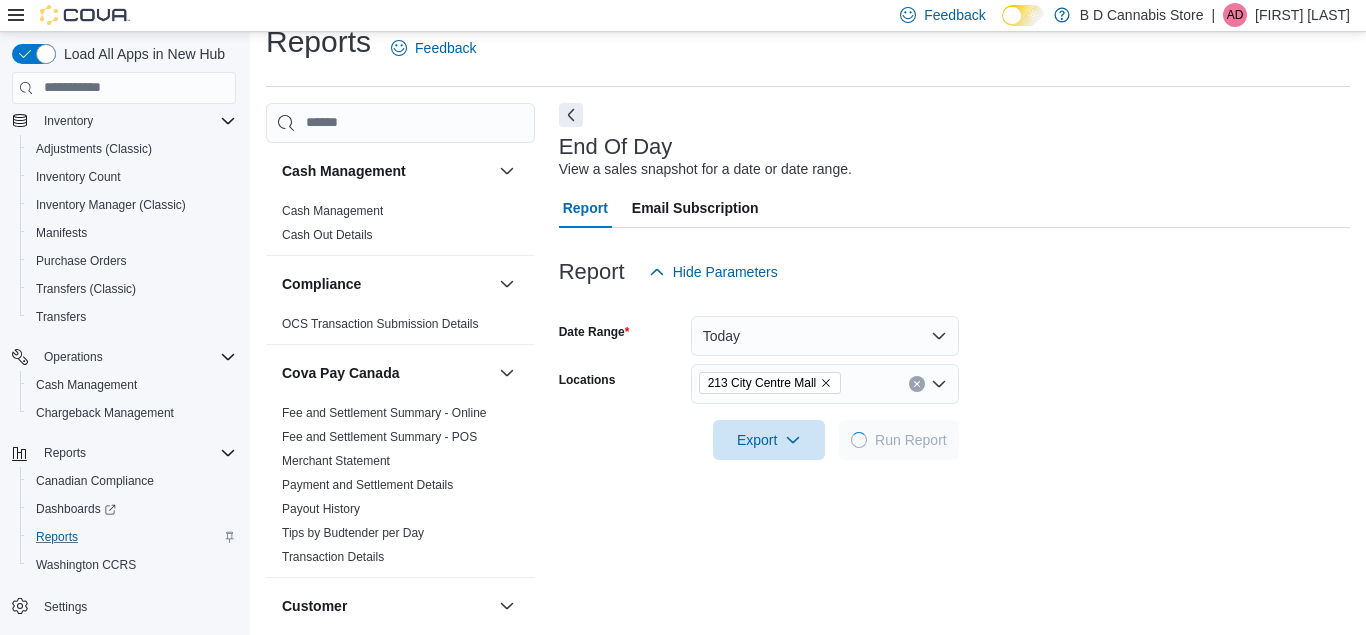 click at bounding box center (954, 412) 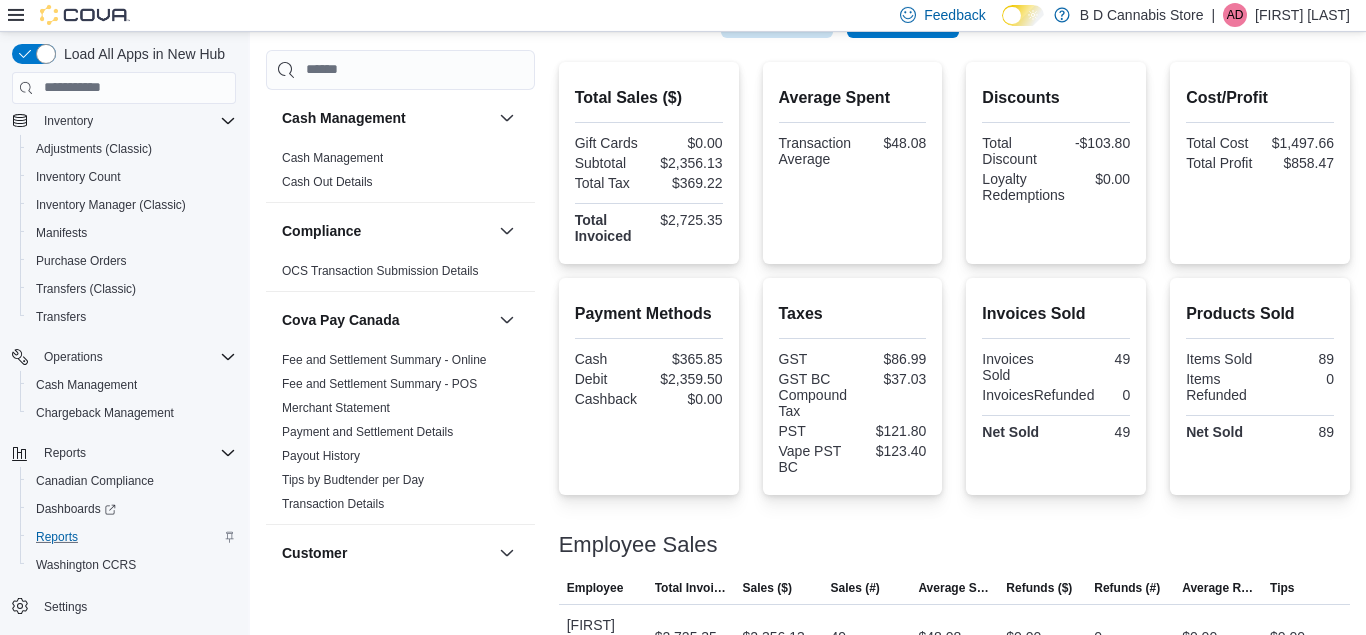 scroll, scrollTop: 434, scrollLeft: 0, axis: vertical 